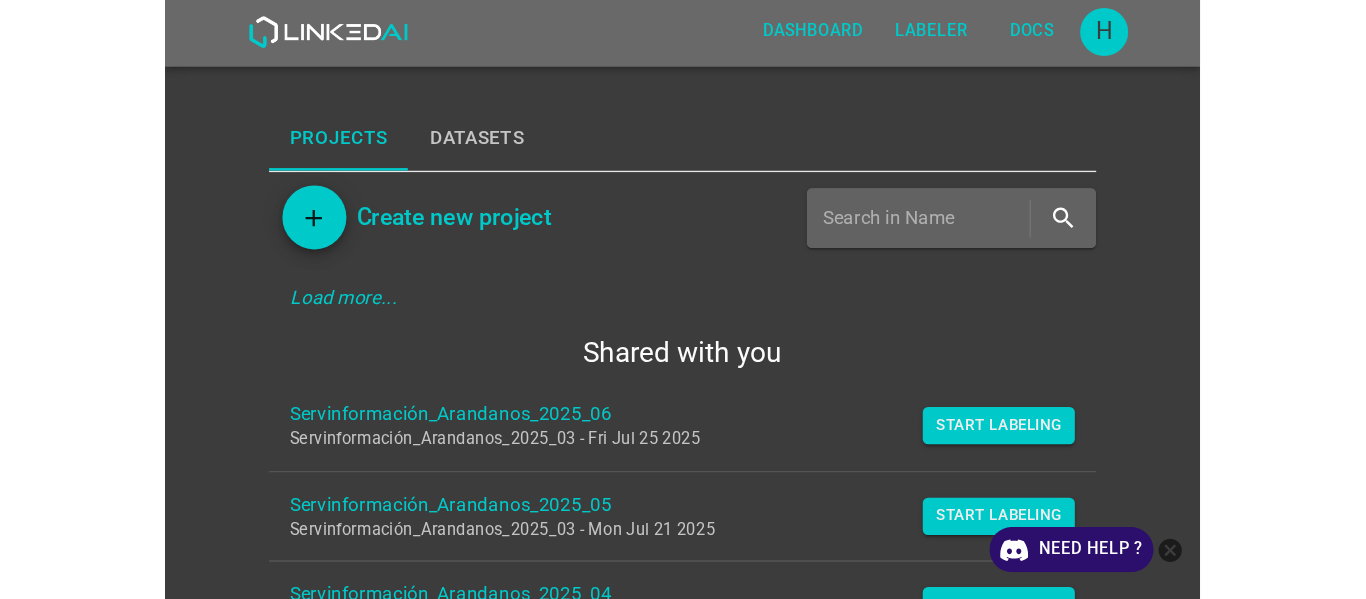 scroll, scrollTop: 0, scrollLeft: 0, axis: both 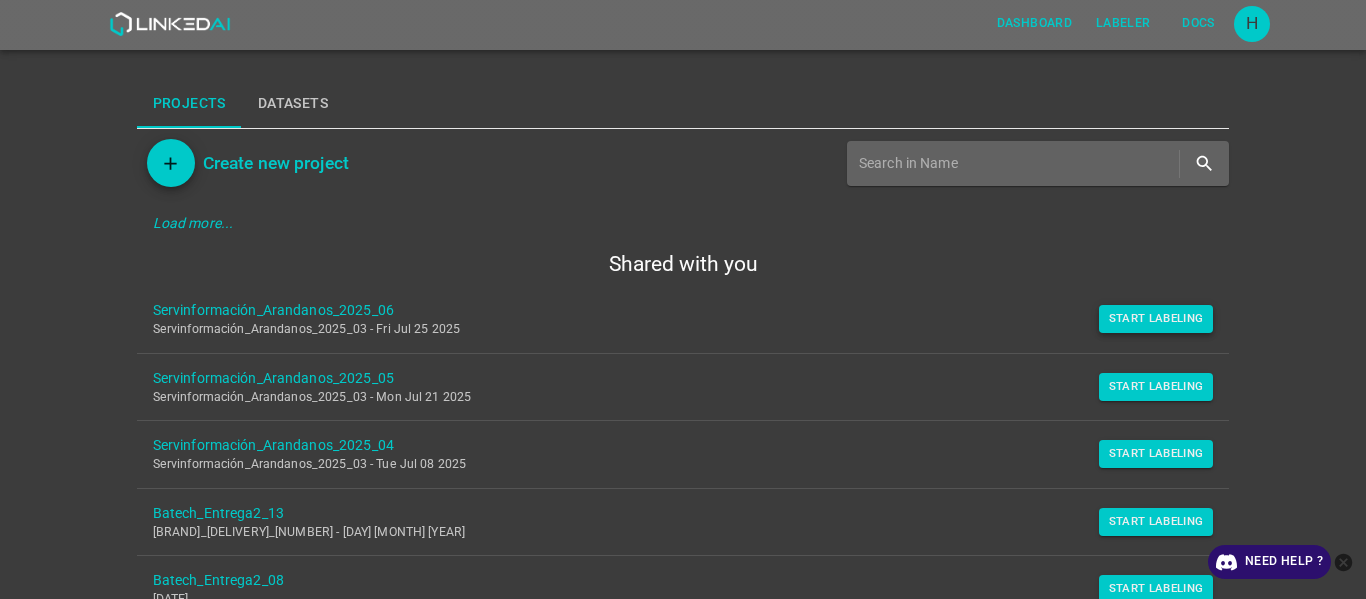 click on "Start Labeling" at bounding box center (1156, 319) 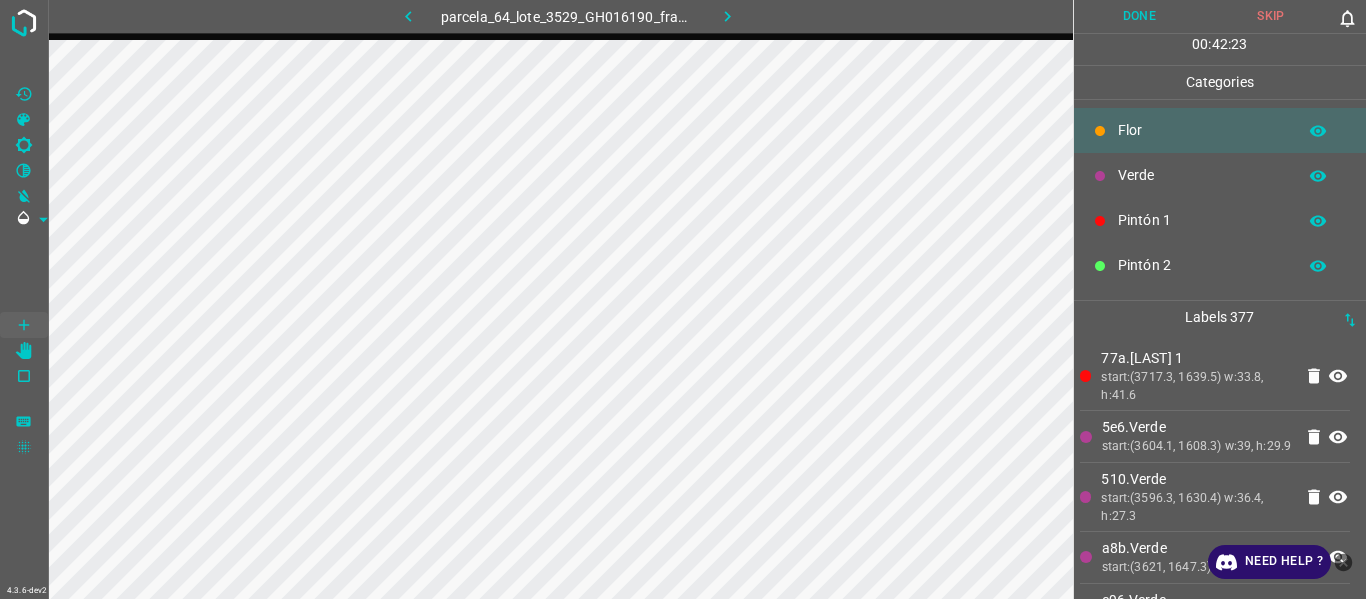click on "Labels   377" at bounding box center (1220, 317) 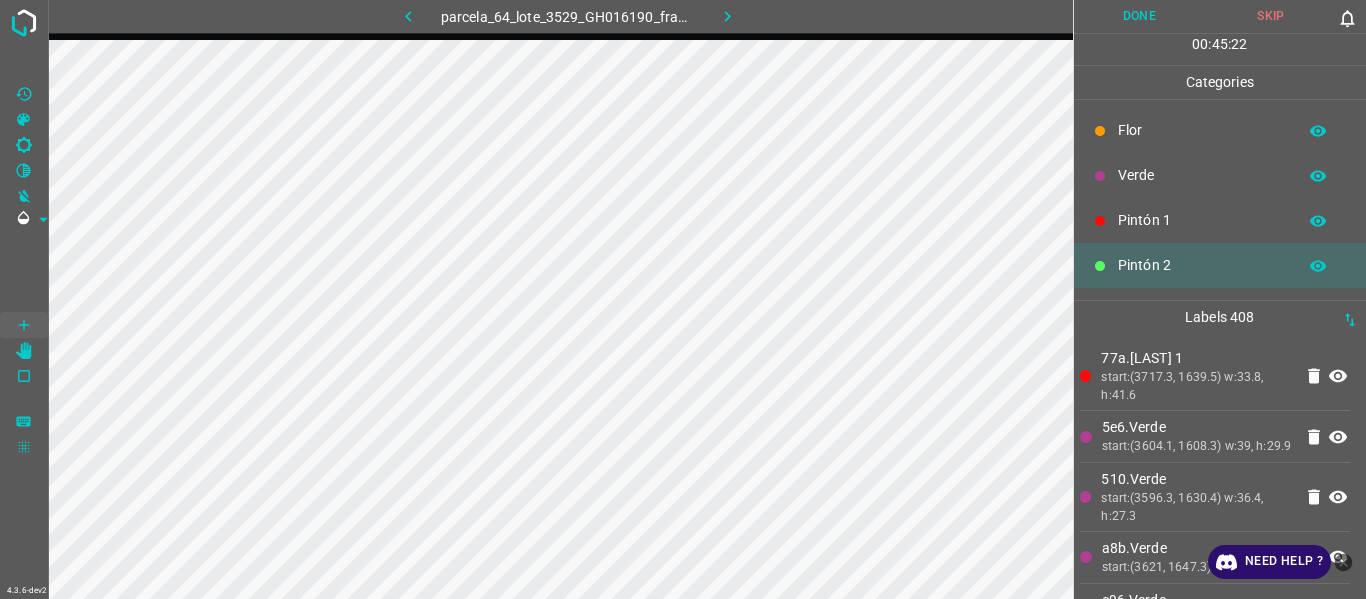 click on "start:(3604.1, 1608.3)
w:39, h:29.9" at bounding box center (1197, 447) 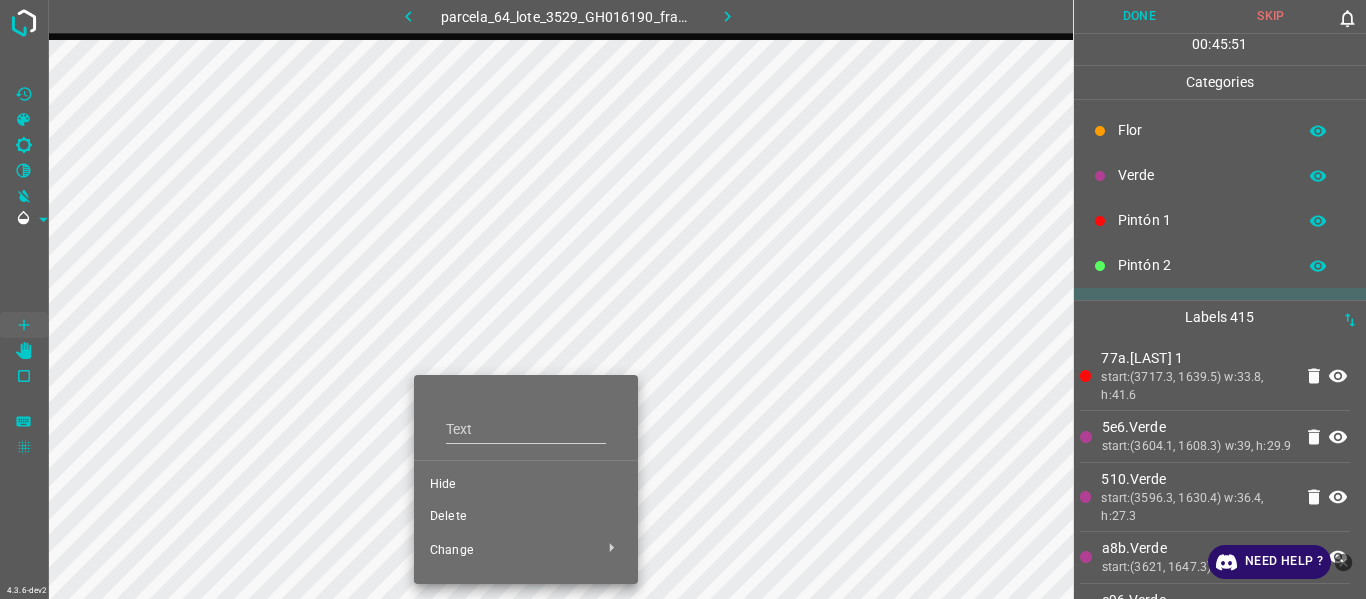 click at bounding box center [683, 299] 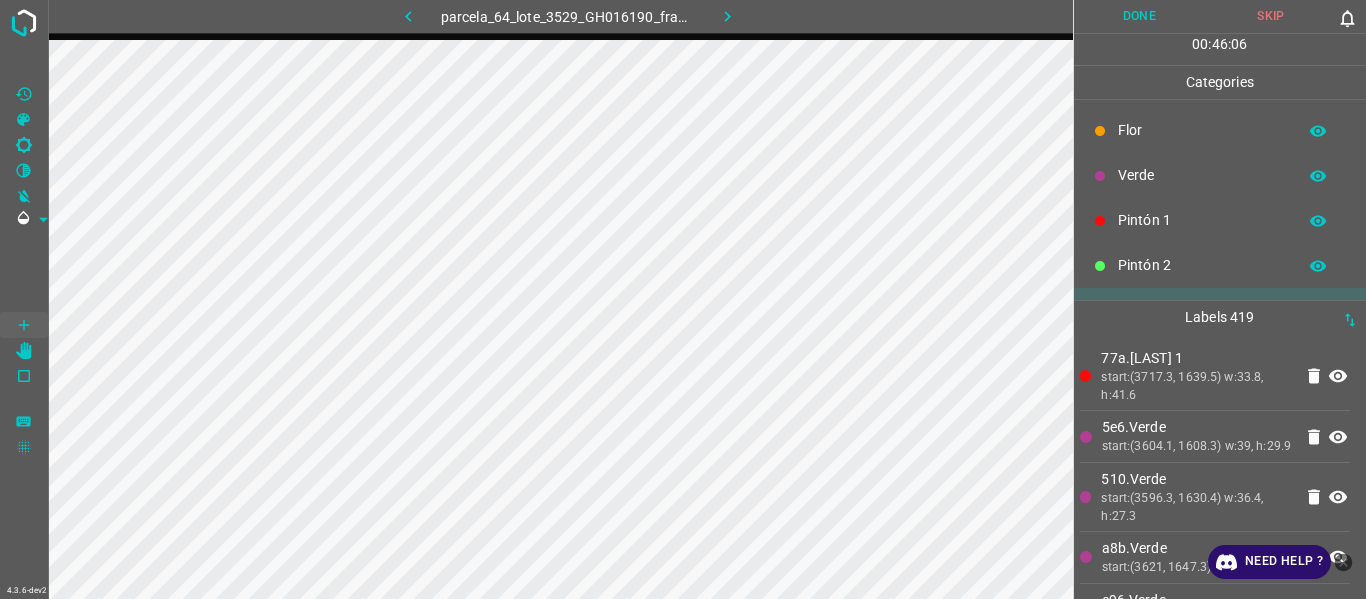 click on "77a.[LAST] 1" at bounding box center [1196, 358] 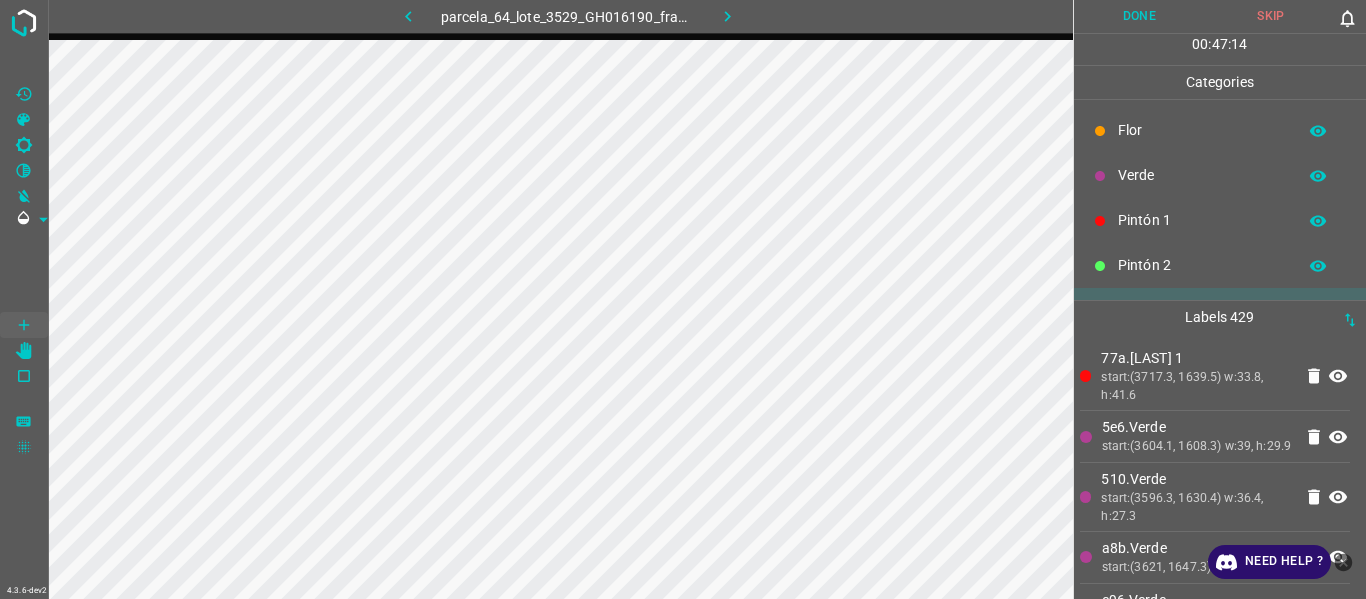 click on "start:(3604.1, 1608.3)
w:39, h:29.9" at bounding box center [1197, 447] 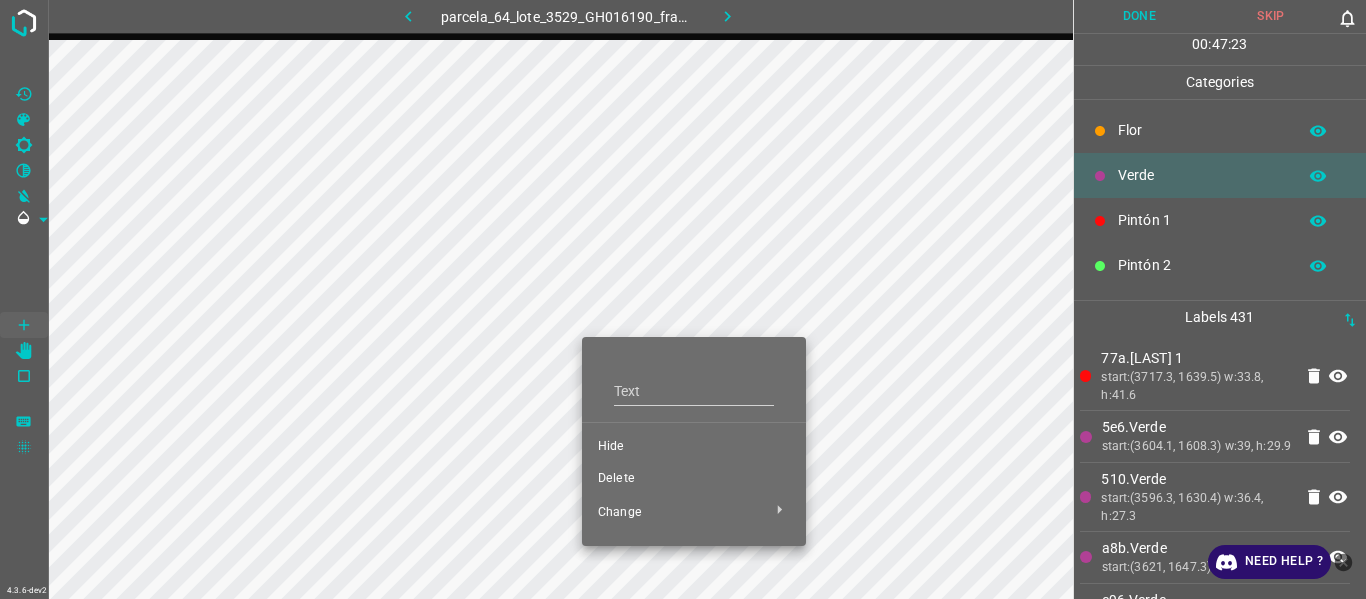 click on "Delete" at bounding box center (694, 479) 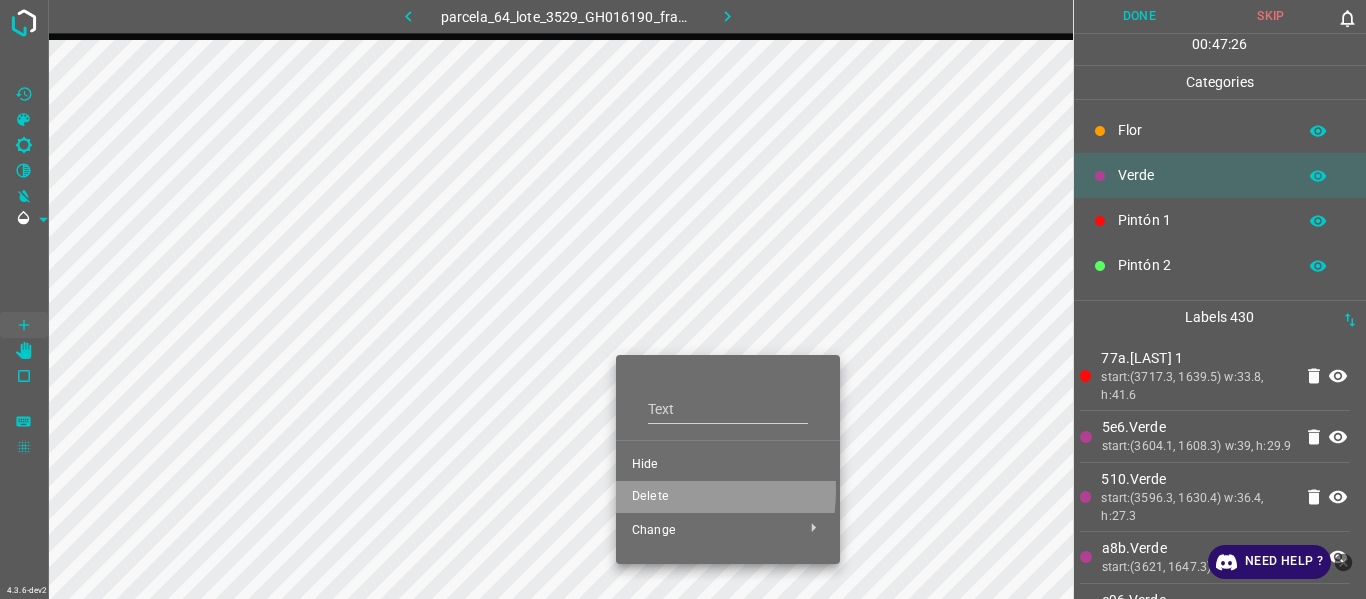 click on "Delete" at bounding box center (728, 497) 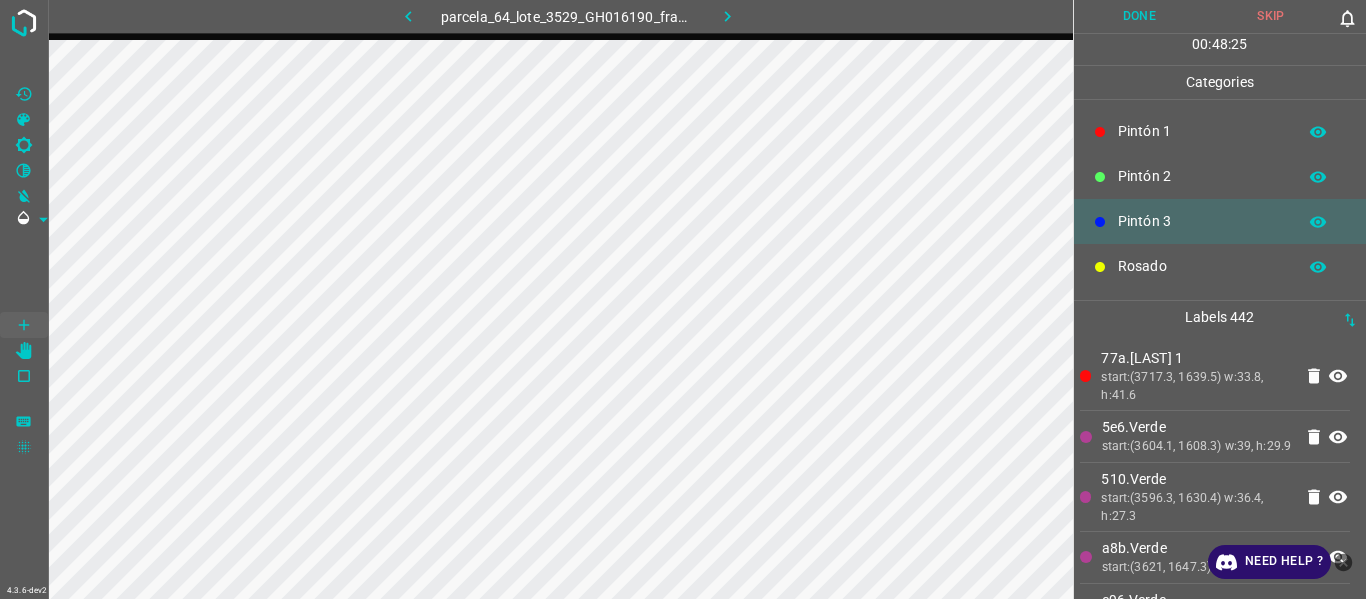 scroll, scrollTop: 176, scrollLeft: 0, axis: vertical 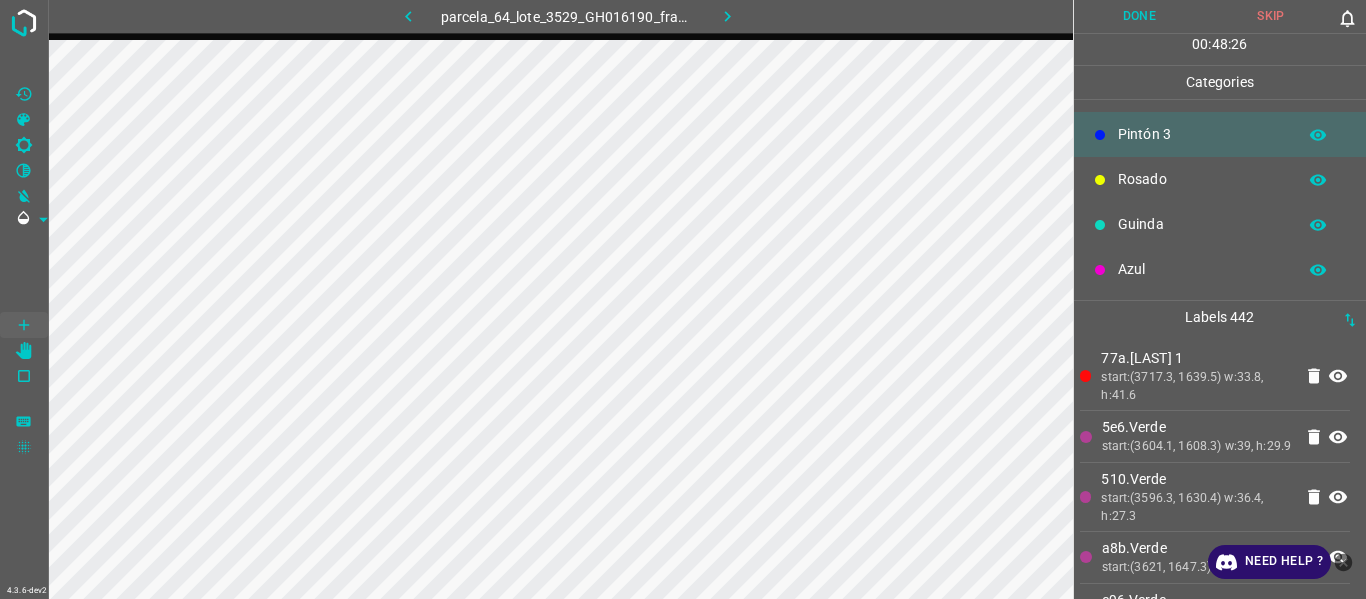 click on "Rosado" at bounding box center [1220, 179] 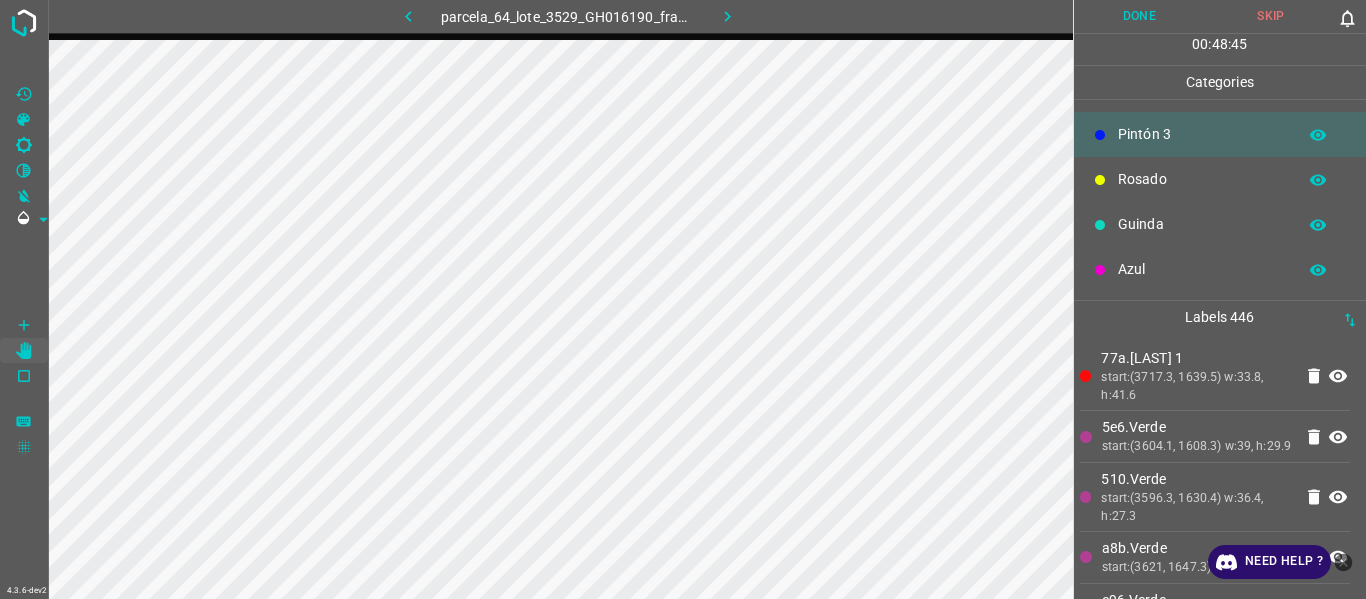 click on "Guinda" at bounding box center [1220, 224] 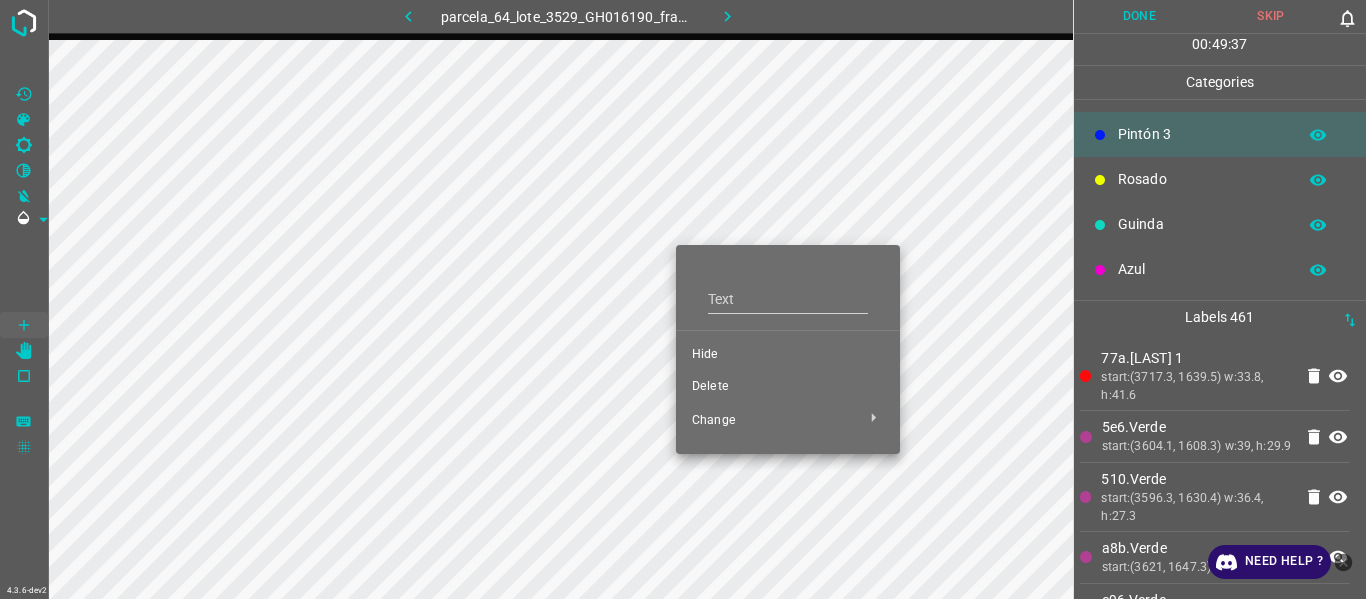 click on "Hide" at bounding box center [788, 355] 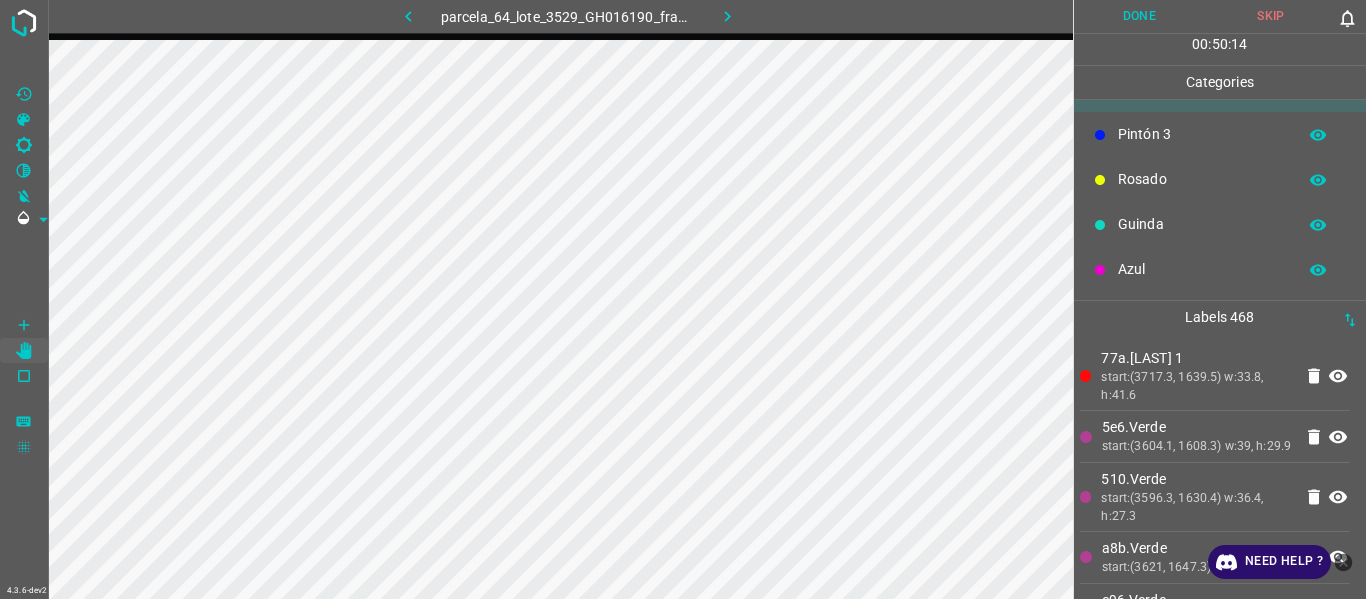 drag, startPoint x: 1138, startPoint y: 202, endPoint x: 1096, endPoint y: 204, distance: 42.047592 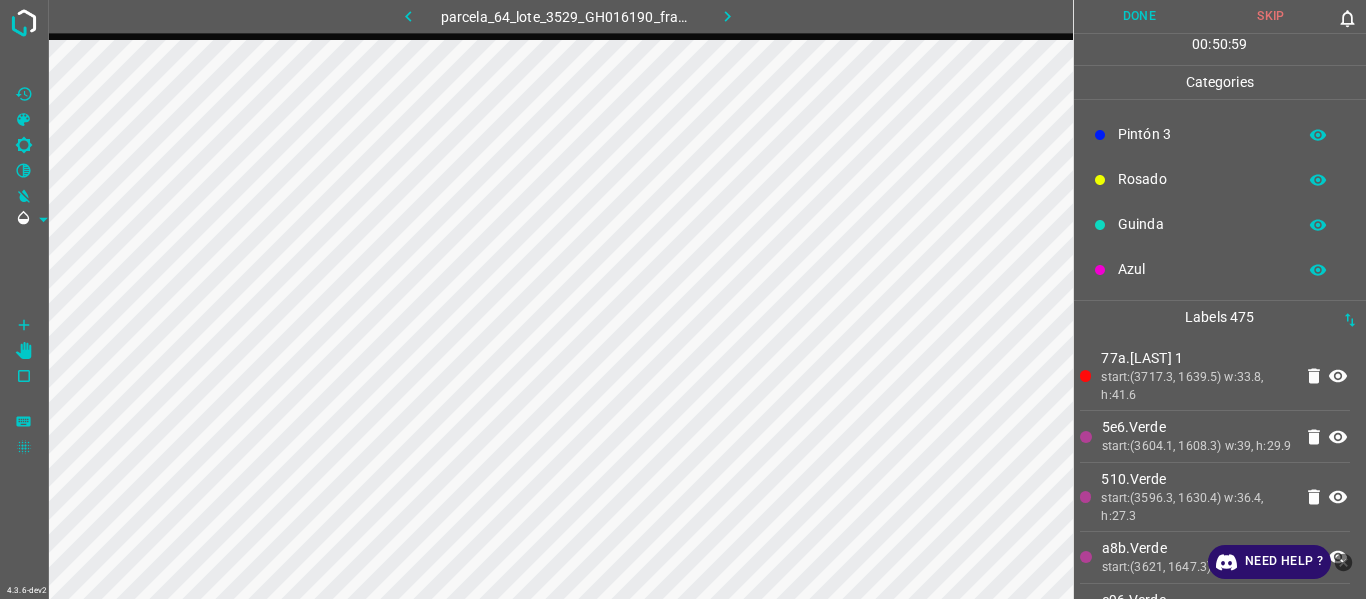 drag, startPoint x: 1148, startPoint y: 430, endPoint x: 16, endPoint y: 318, distance: 1137.5271 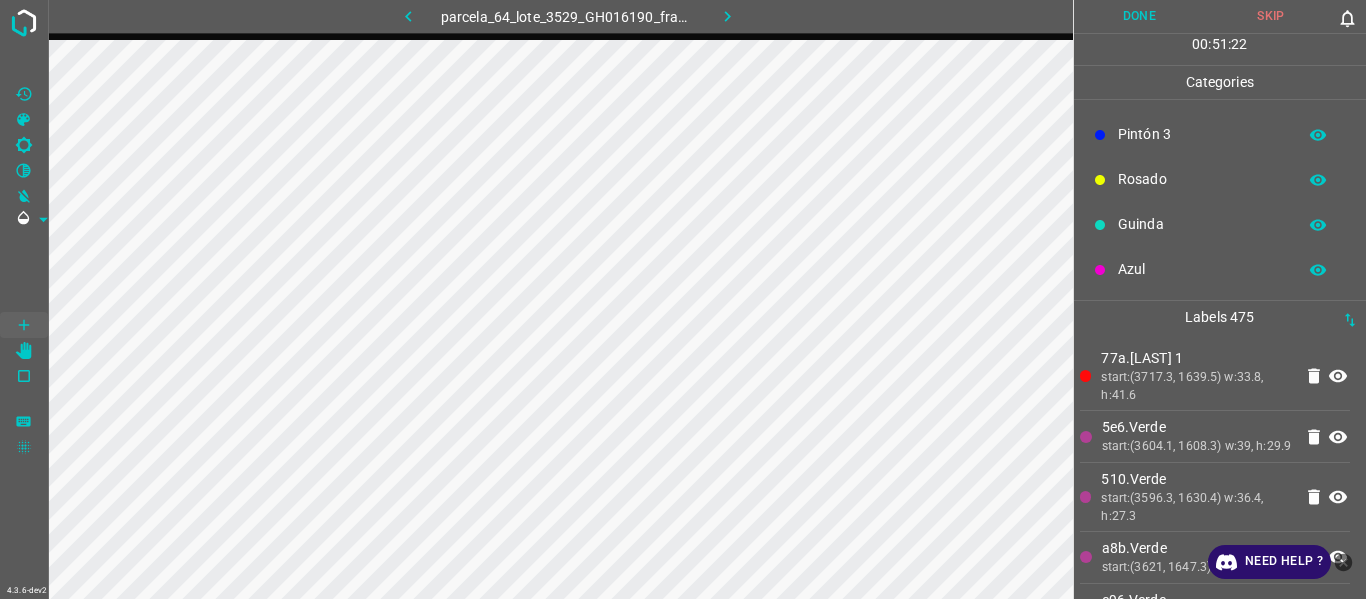 click on "start:(3604.1, 1608.3)
w:39, h:29.9" at bounding box center (1197, 447) 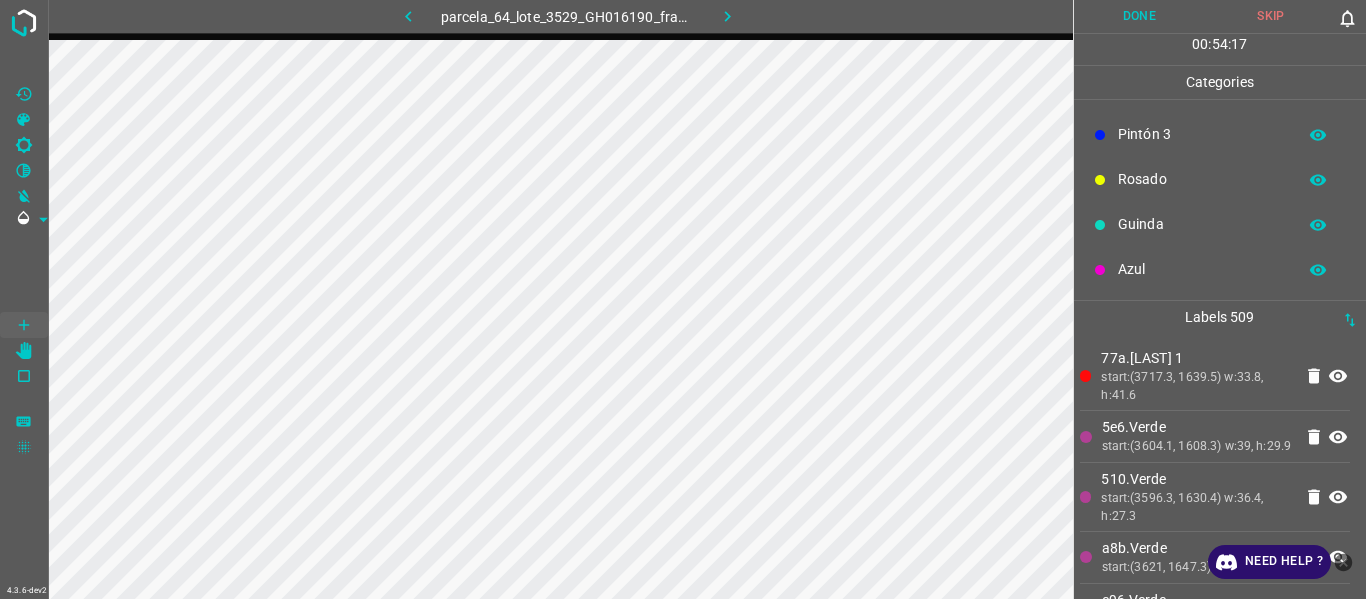 click on "start:(3604.1, 1608.3)
w:39, h:29.9" at bounding box center [1197, 447] 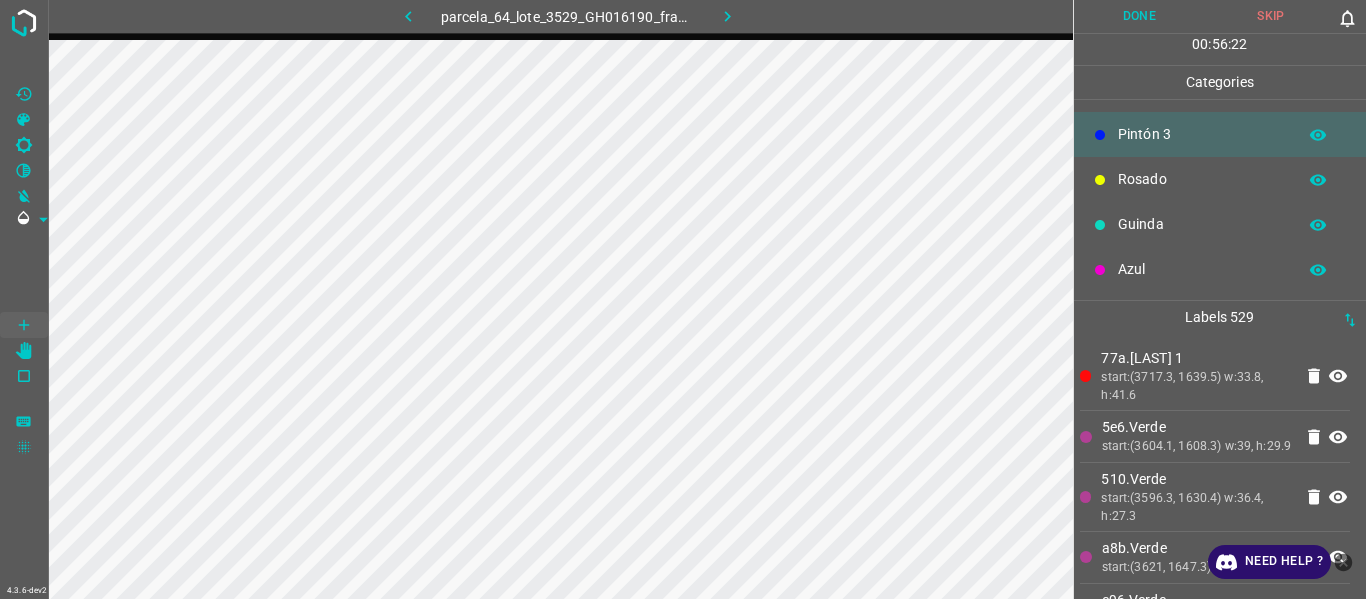 click on "510.Verde" at bounding box center [1196, 479] 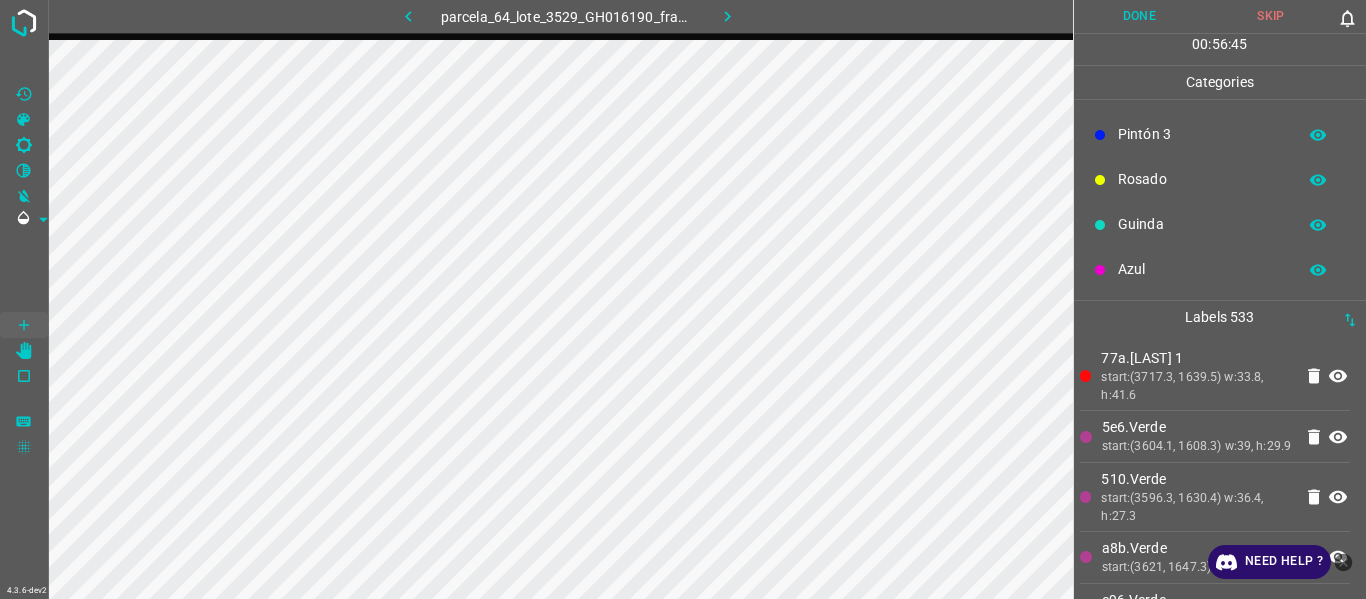 click on "Guinda" at bounding box center [1202, 224] 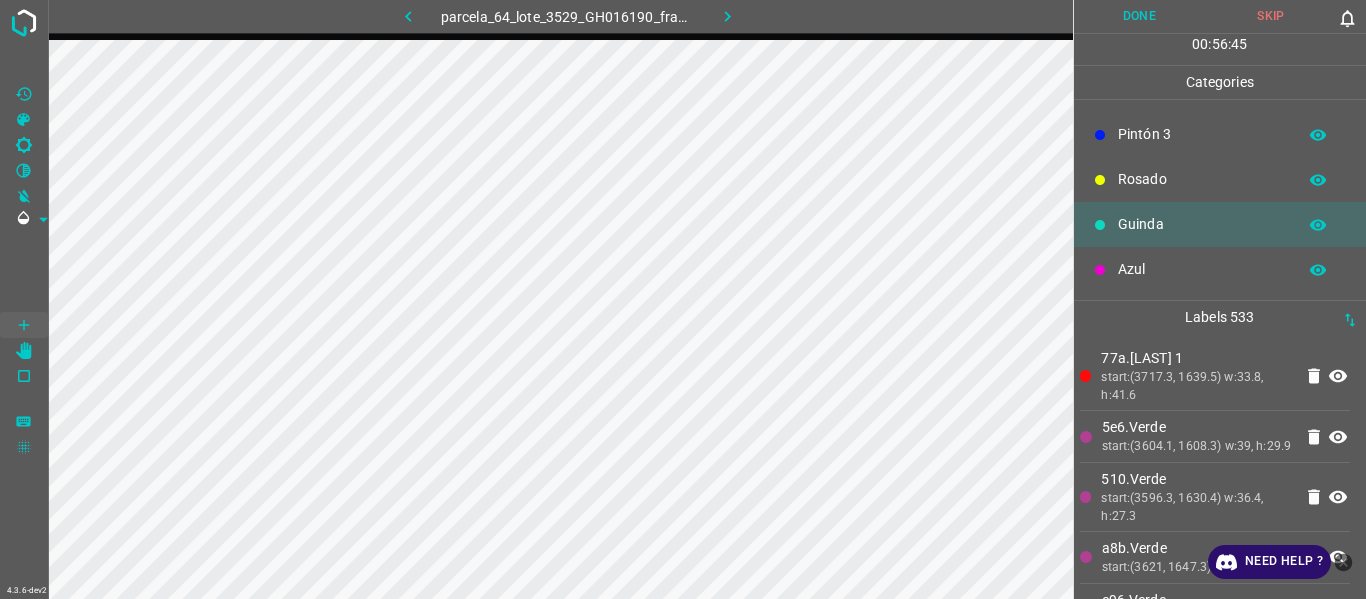 click on "Azul" at bounding box center (1202, 269) 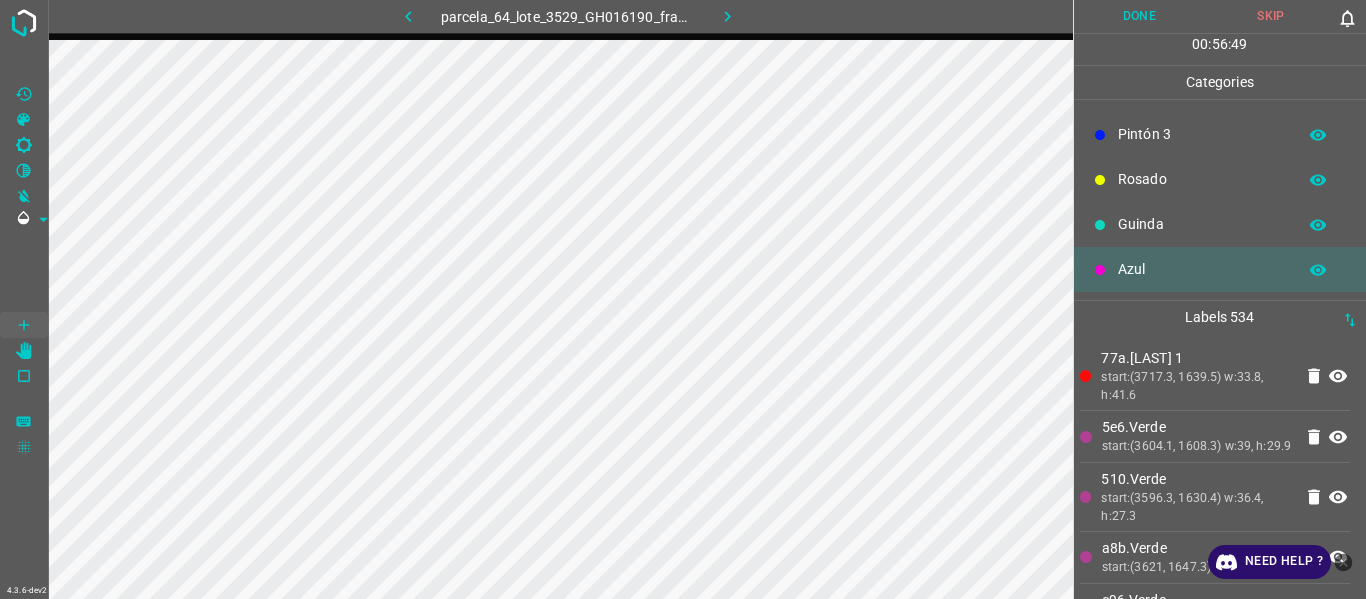 click on "Guinda" at bounding box center [1202, 224] 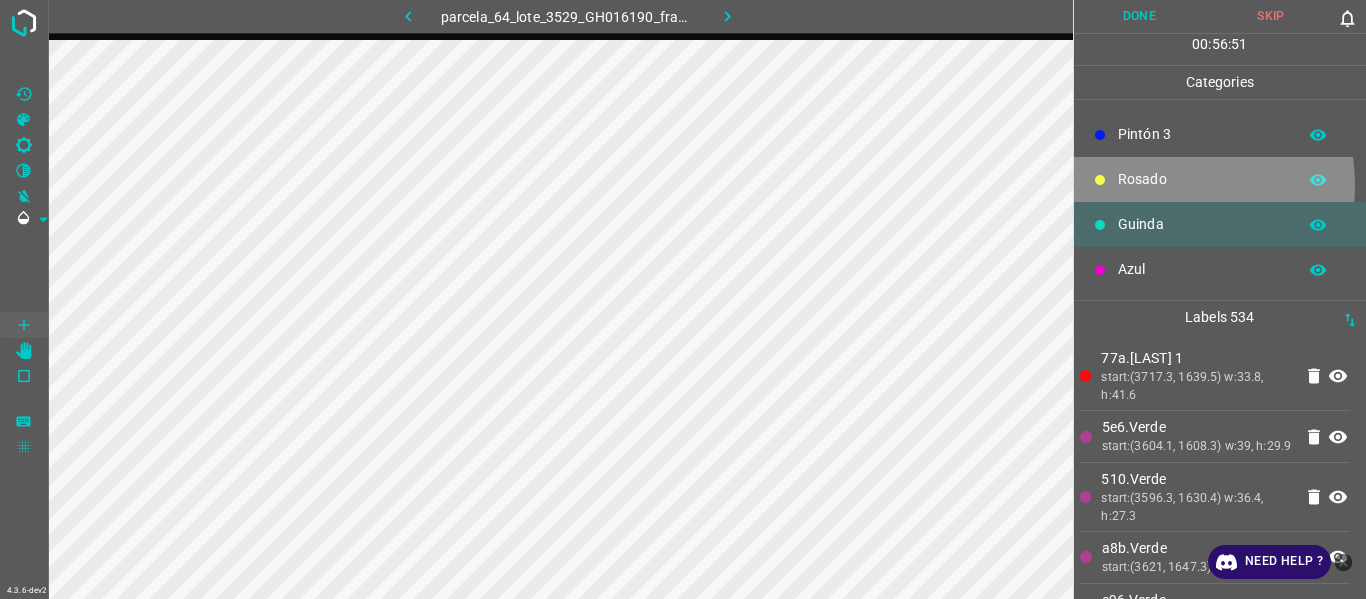 click on "Rosado" at bounding box center (1202, 179) 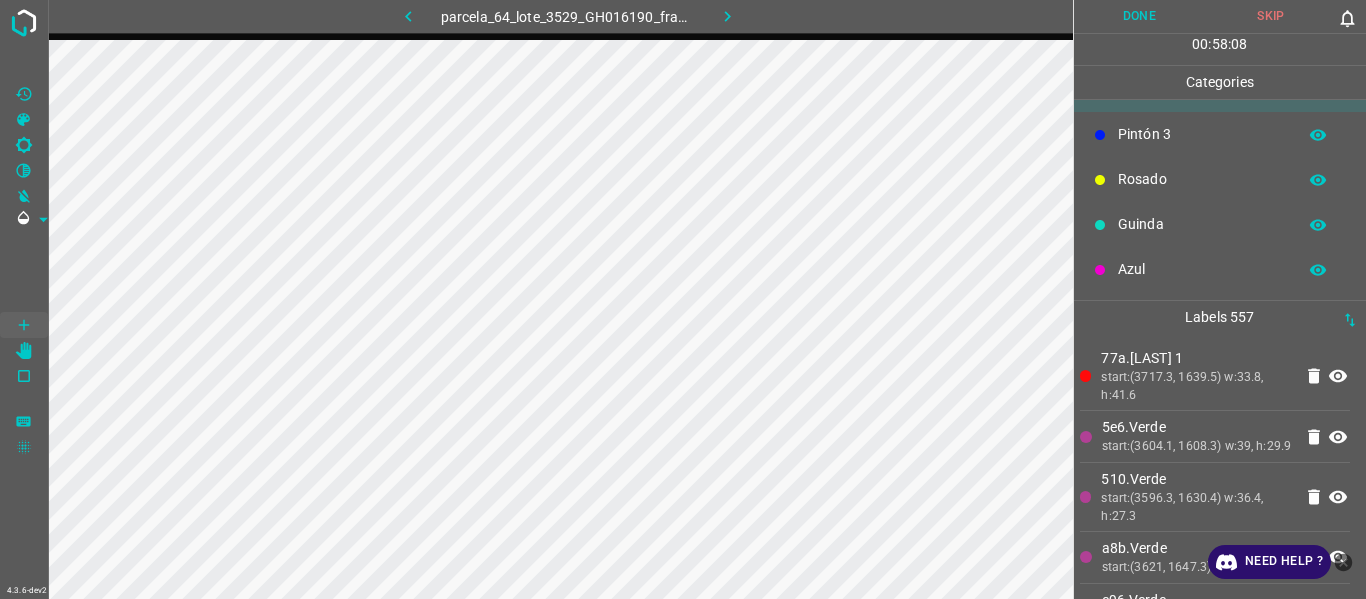 click on "Azul" at bounding box center (1202, 269) 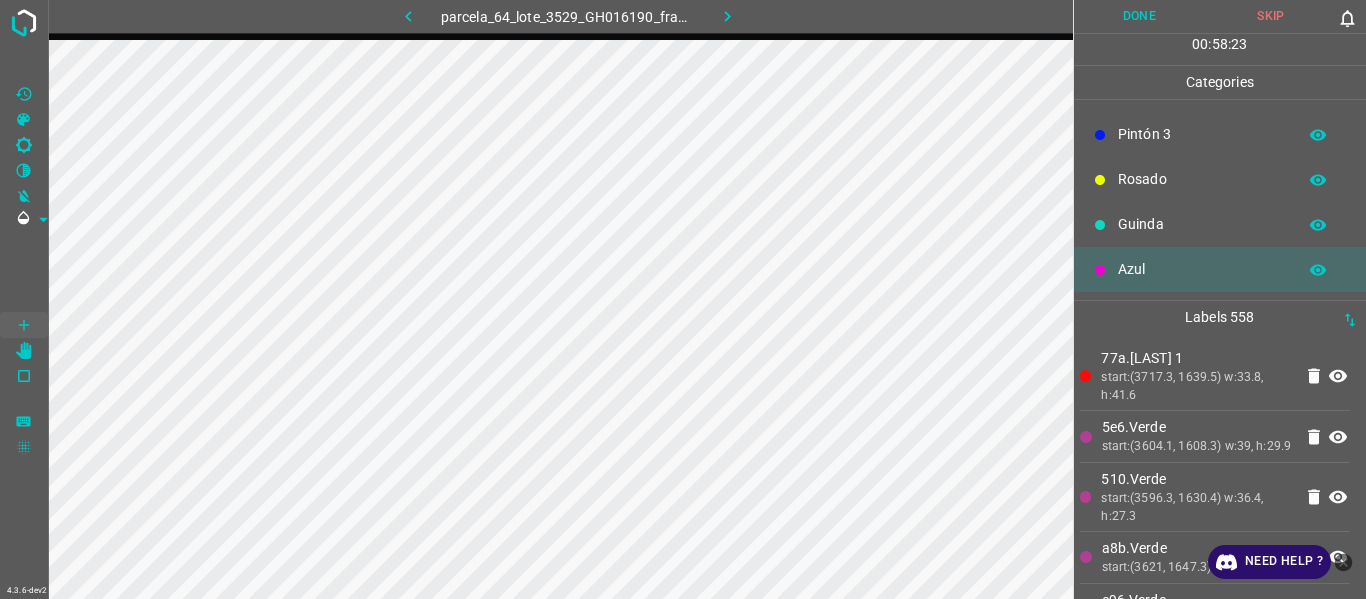 drag, startPoint x: 1185, startPoint y: 429, endPoint x: 1175, endPoint y: 427, distance: 10.198039 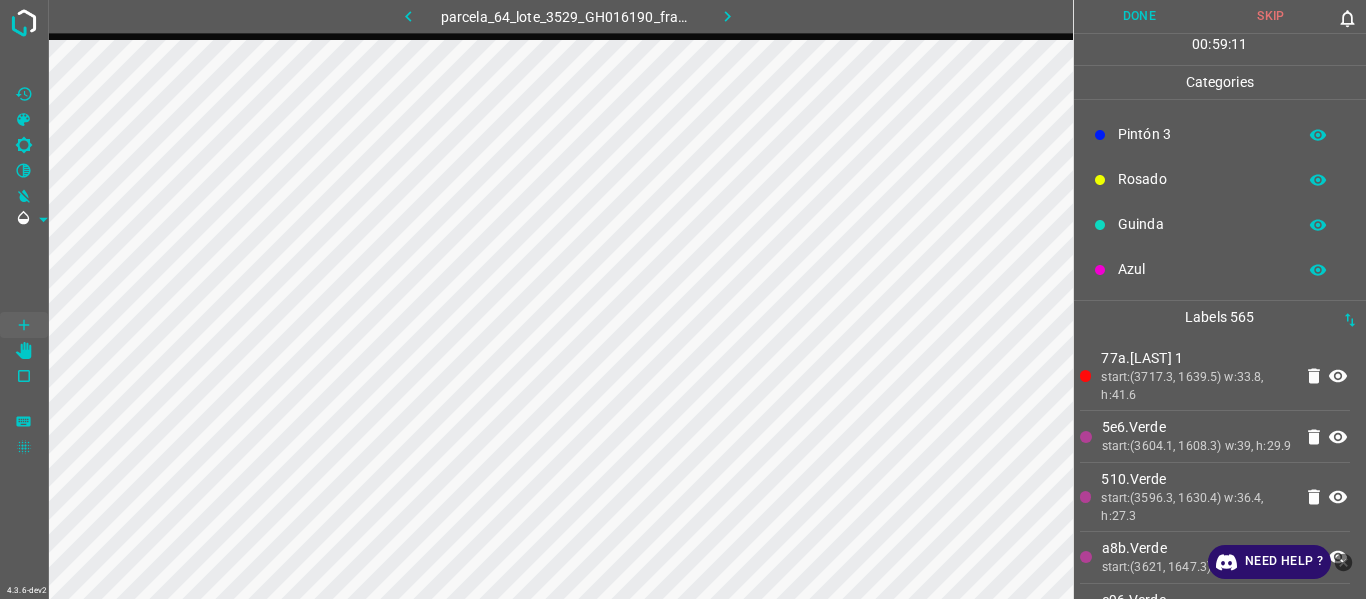 click on "start:(3604.1, 1608.3)
w:39, h:29.9" at bounding box center [1197, 447] 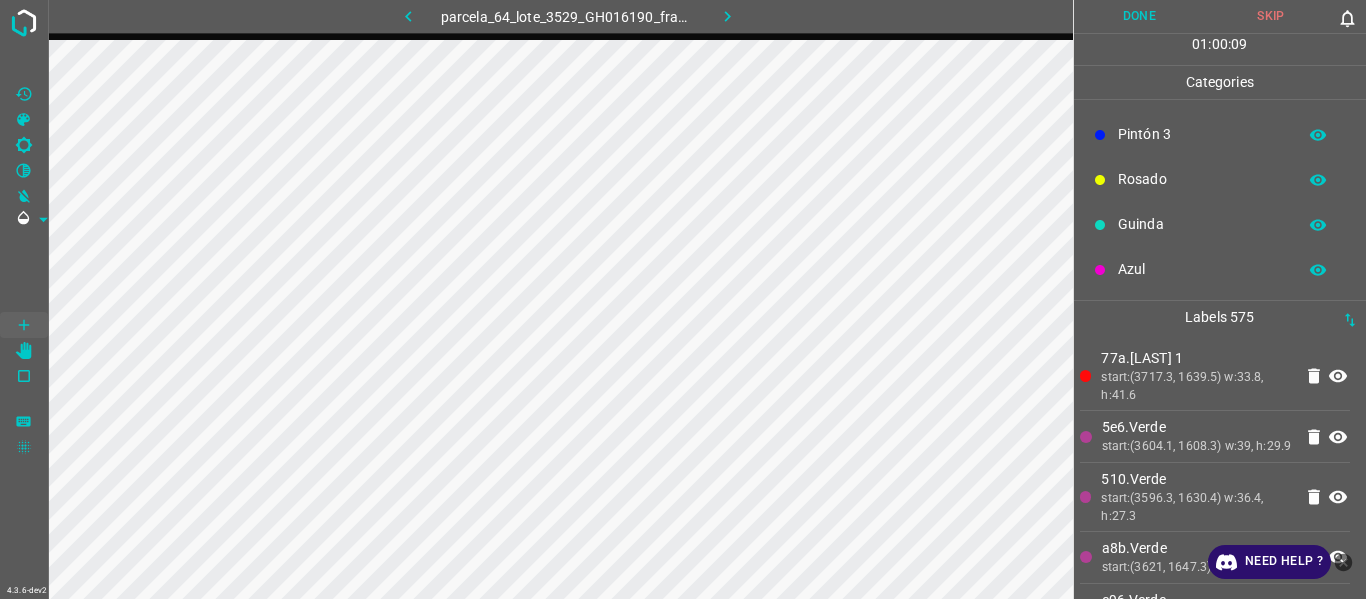 click on "[HEX].Pintón 1
start:([COORD], [COORD])
w:[NUM], h:[NUM]" at bounding box center (1215, 376) 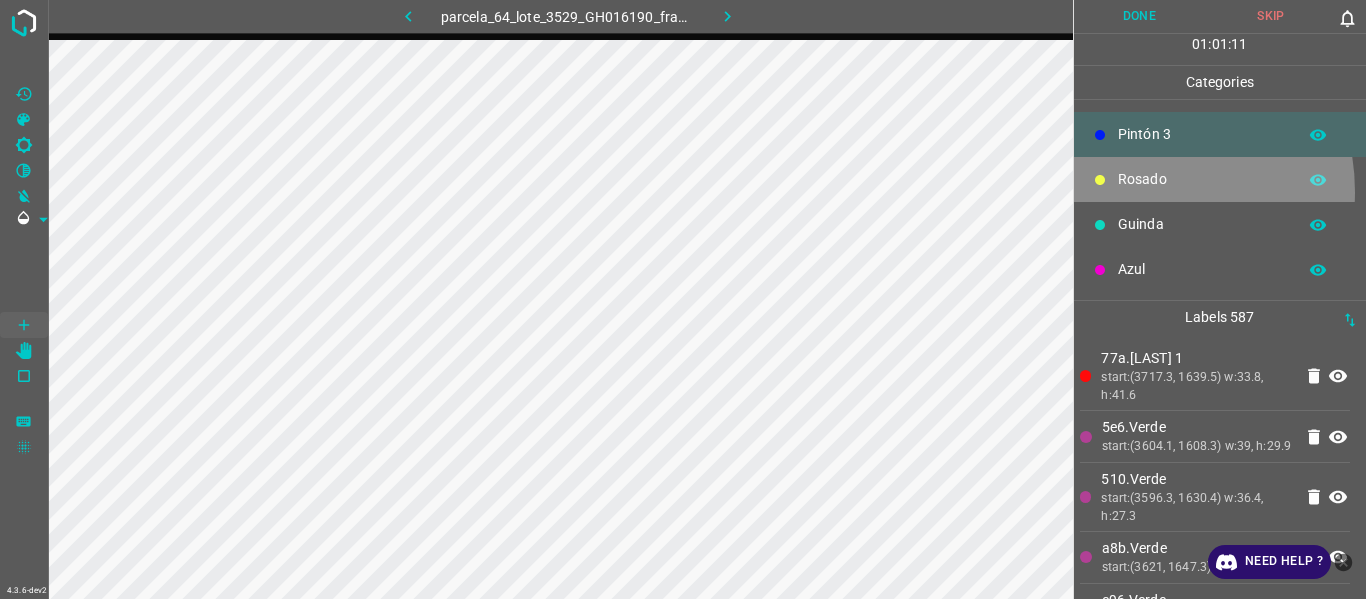 click on "Rosado" at bounding box center [1220, 179] 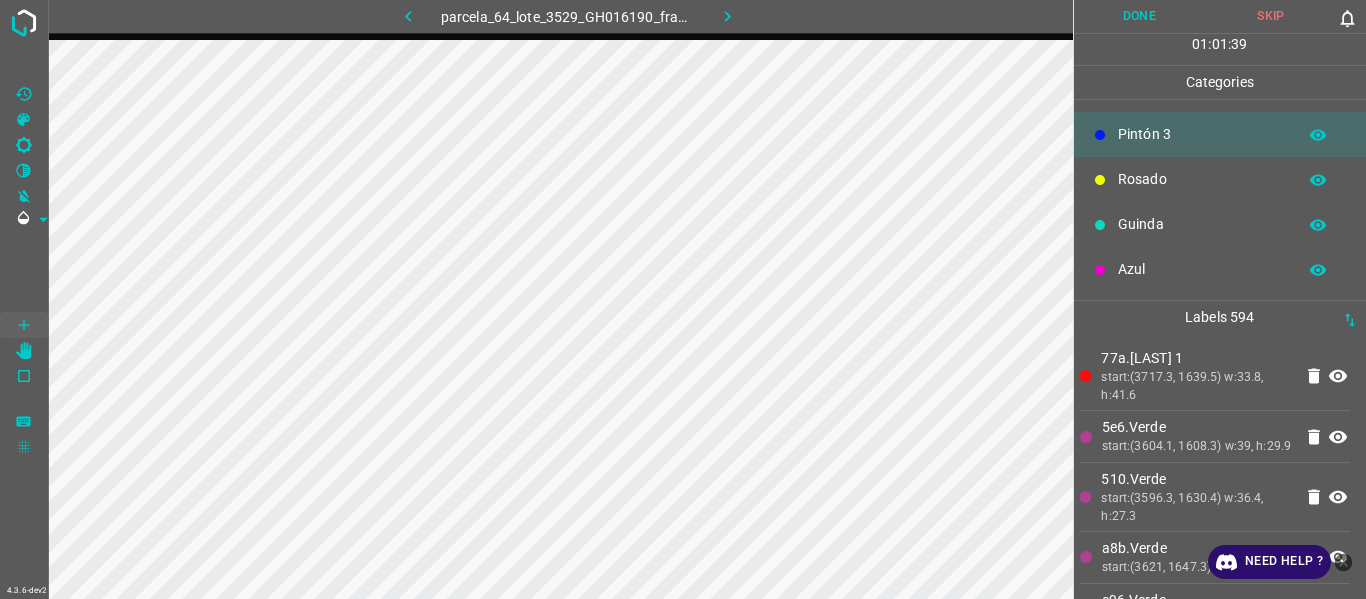 click on "parcela_64_lote_3529_GH016190_frame_00191_184784.jpg Done Skip 0 01   : 01   : 39   Categories Flor Verde Pintón 1 Pintón 2 Pintón 3 Rosado Guinda Azul Labels   594 77a.[CATEGORY] 1
start:([COORDINATES])
w:33.8, h:41.6
5e6.[CATEGORY]
start:([COORDINATES])
w:39, h:29.9
510.[CATEGORY]
start:([COORDINATES])
w:36.4, h:27.3
a8b.[CATEGORY]
start:([COORDINATES])
w:29.9, h:28.6
e96.[CATEGORY]
start:([COORDINATES])
w:36.4, h:26
68c.[CATEGORY]
start:([COORDINATES])
w:42.9, h:22.1
62a.[CATEGORY]
start:([COORDINATES])
w:20.8, h:23.4
6e1.[CATEGORY] 2
start:([COORDINATES])
w:40.3, h:28.6
c29.[CATEGORY] 2
start:([COORDINATES])
w:33.8, h:31.2
bf3.[CATEGORY] 2
start:([COORDINATES])
w:40.3, h:23.4
0c9.[CATEGORY] 2
start:([COORDINATES])
w:27.3, h:20.8
f9b.[CATEGORY] 1 9c8.[CATEGORY] 2 1e1.[CATEGORY] 2 d59.[CATEGORY] 2" at bounding box center [683, 299] 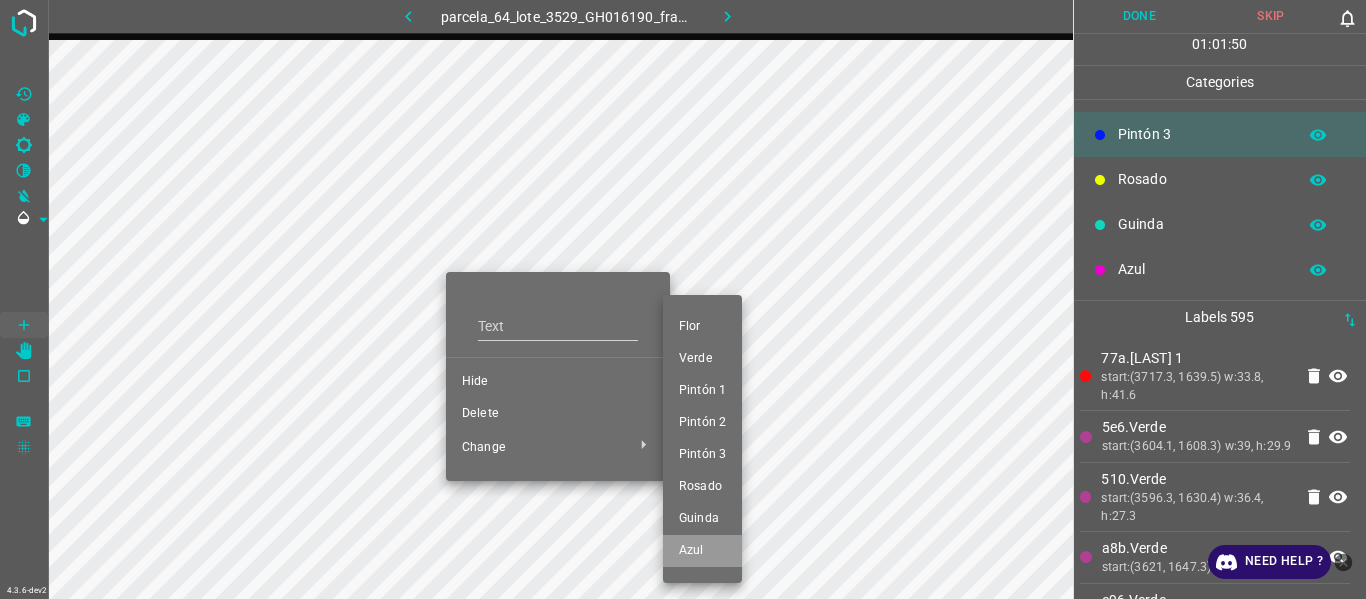 click on "Azul" at bounding box center [702, 551] 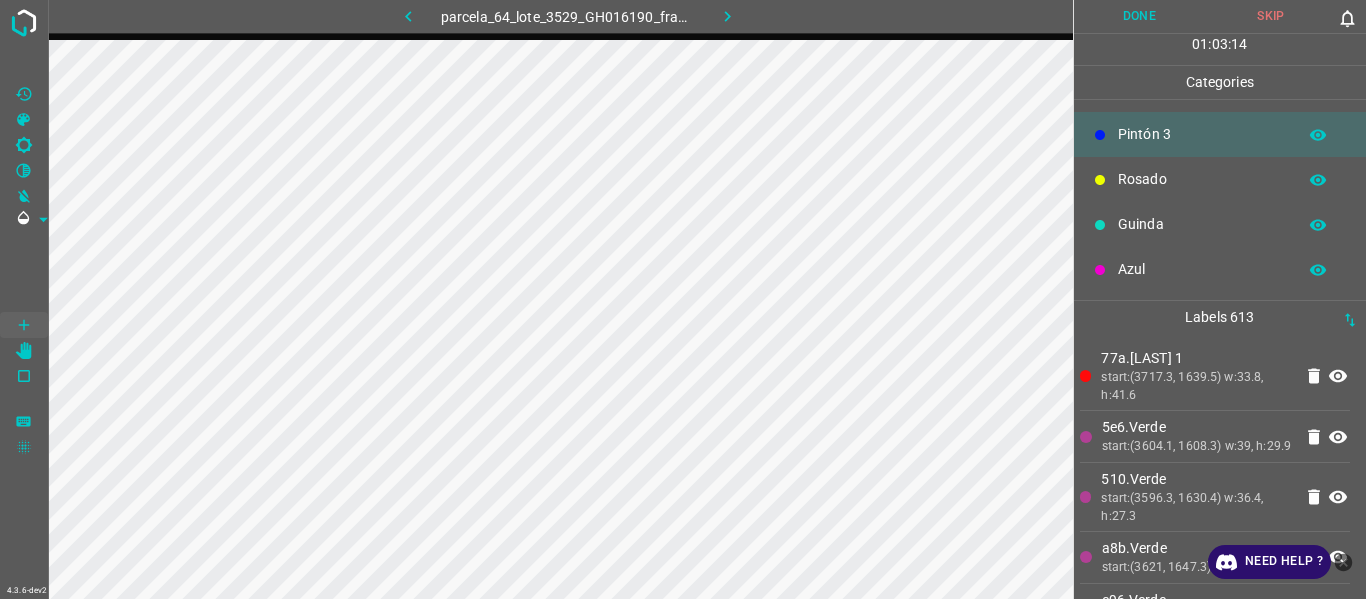 click on "Guinda" at bounding box center [1202, 224] 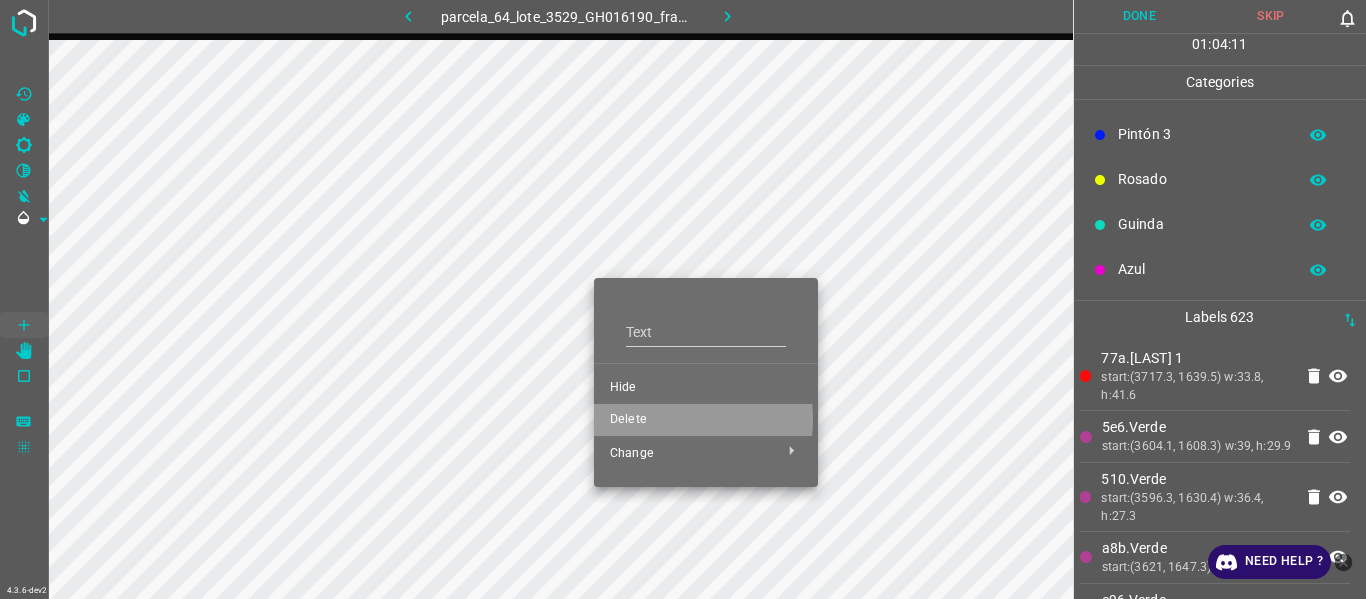 click on "Delete" at bounding box center [706, 420] 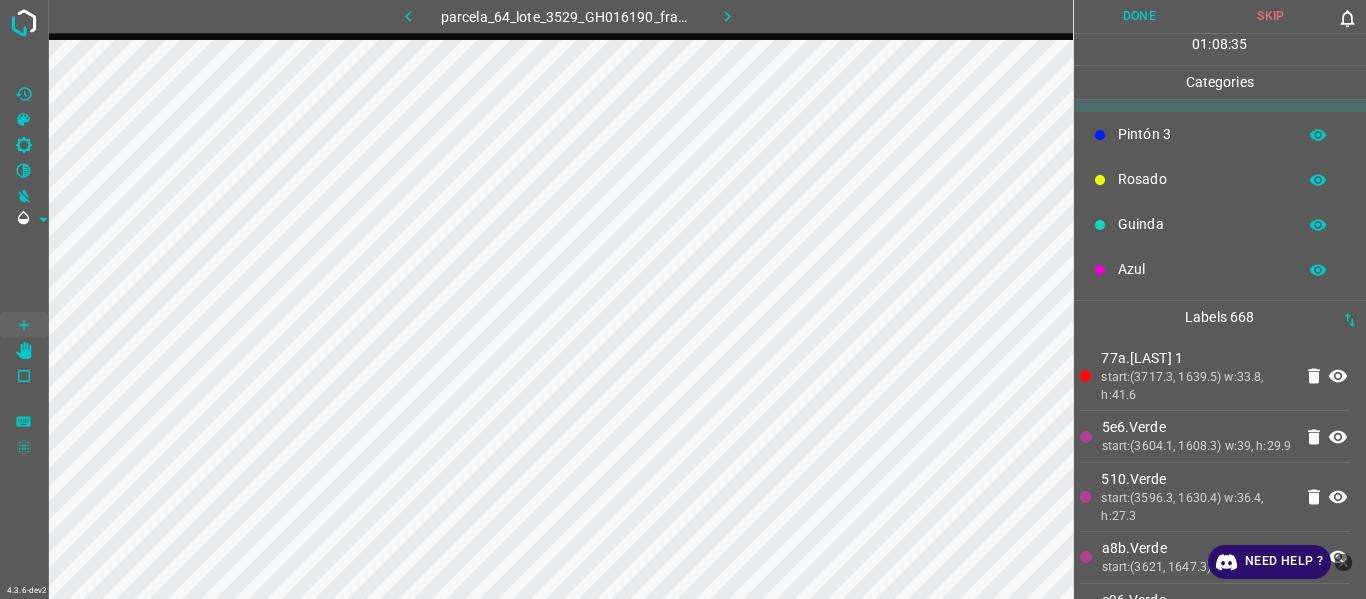 click on "start:(3717.3, 1639.5)
w:33.8, h:41.6" at bounding box center [1196, 386] 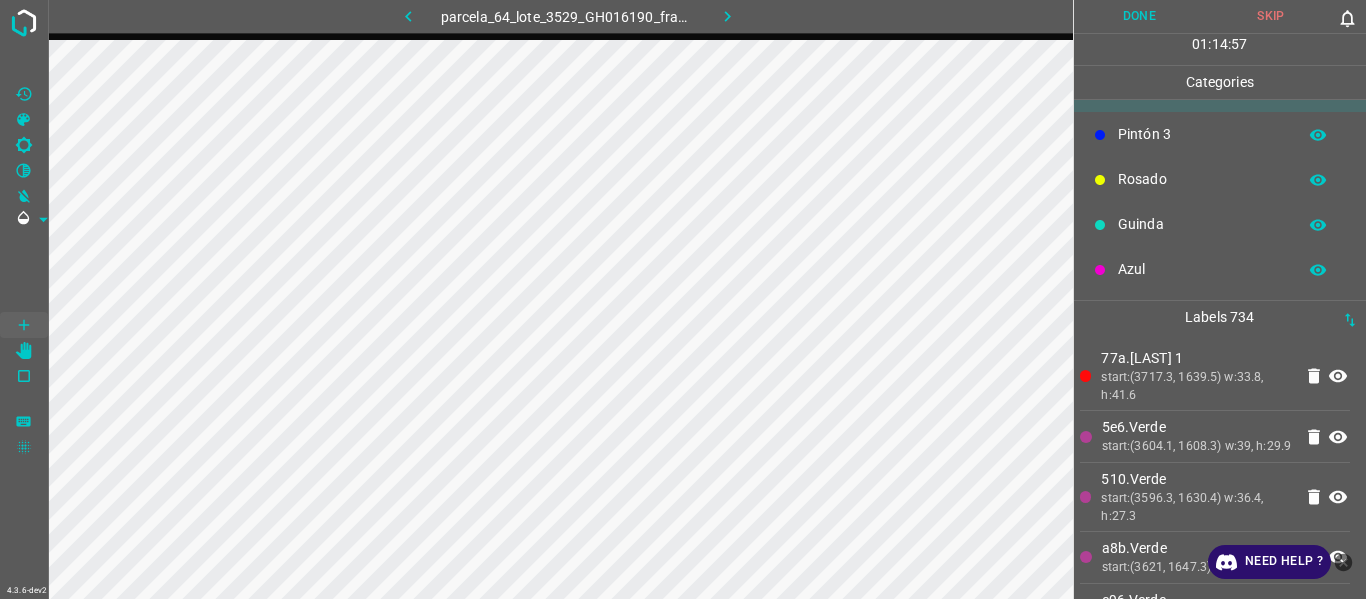 click on "start:(3604.1, 1608.3)
w:39, h:29.9" at bounding box center [1197, 447] 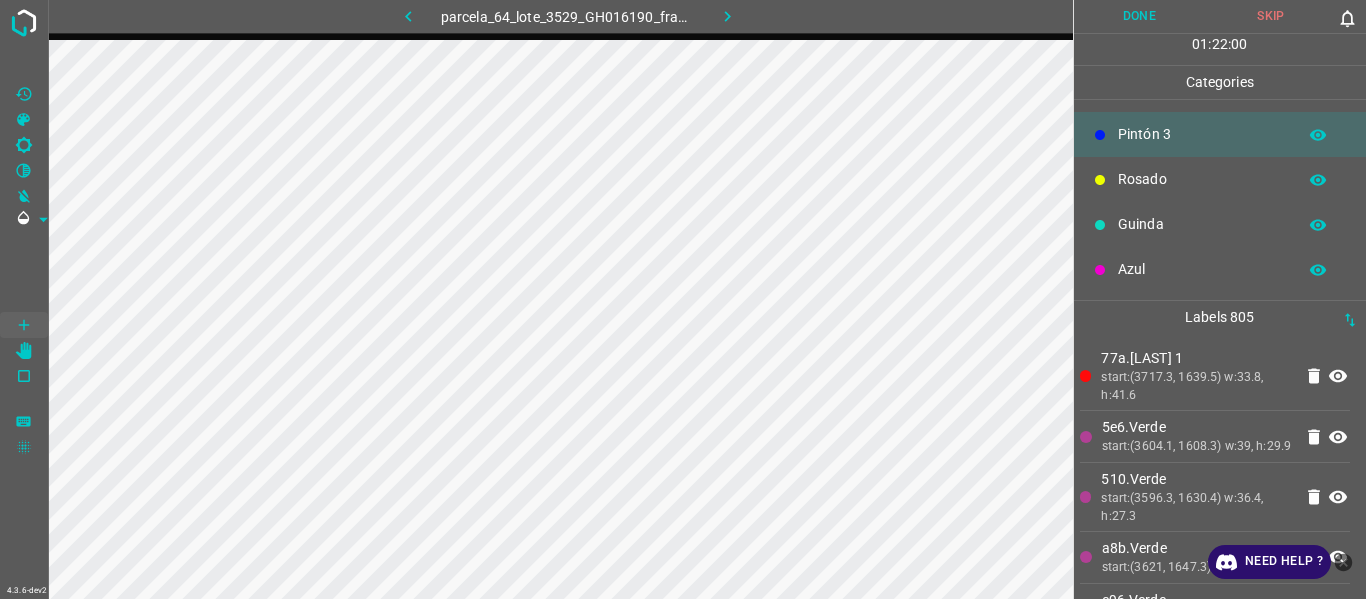 click on "start:(3604.1, 1608.3)
w:39, h:29.9" at bounding box center (1197, 447) 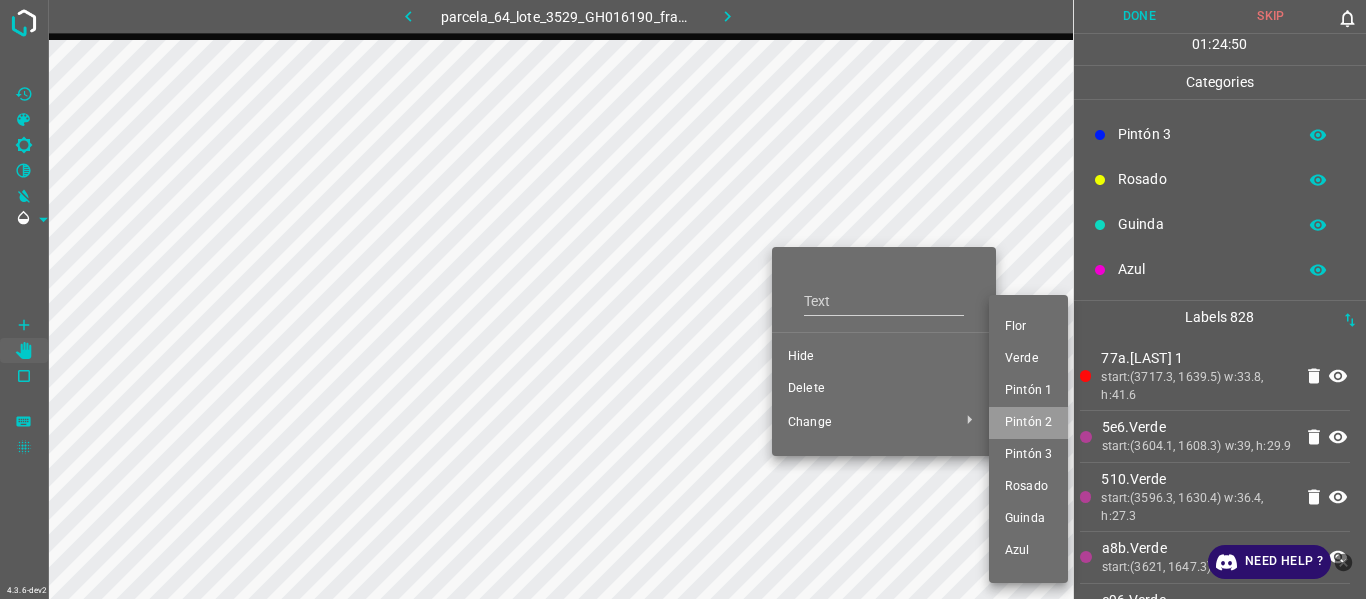 click on "Pintón 2" at bounding box center (1028, 423) 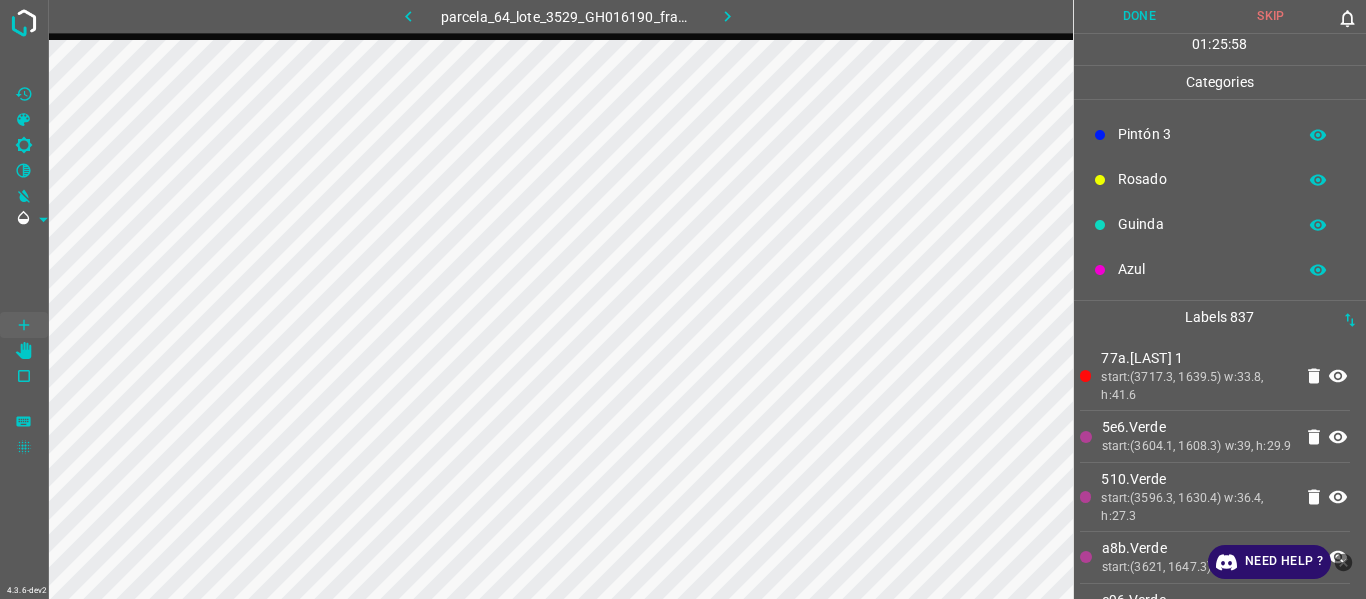 click on "510.Verde" at bounding box center [1196, 479] 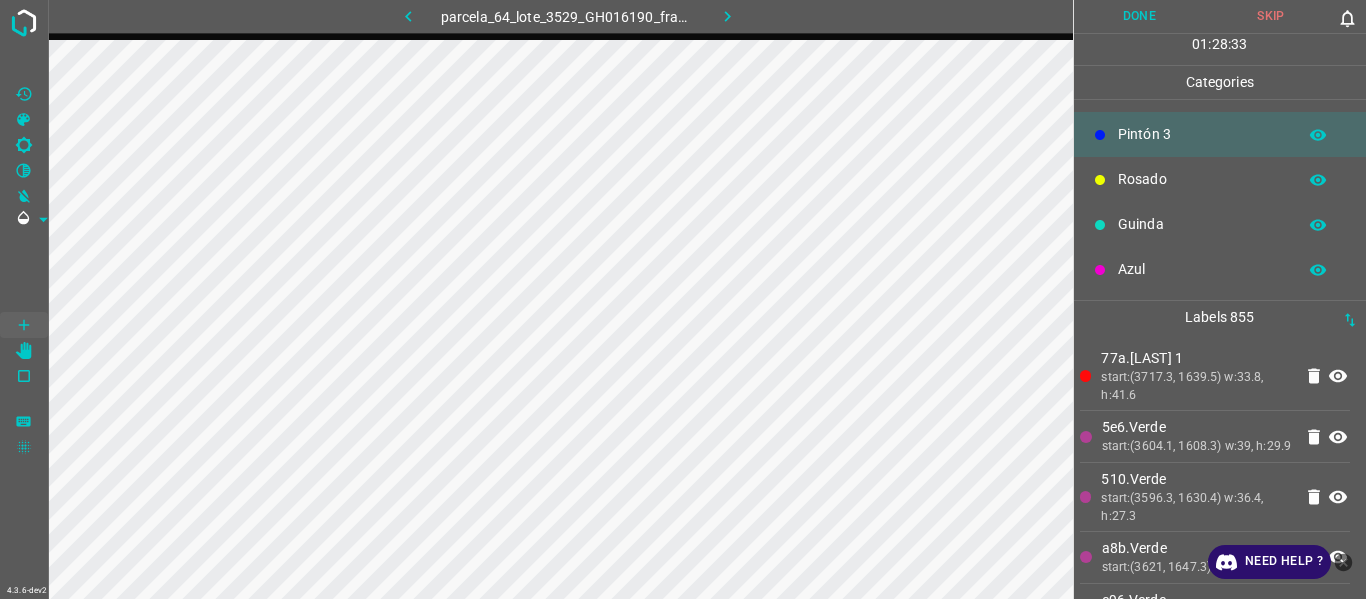 click on "Done" at bounding box center [1140, 16] 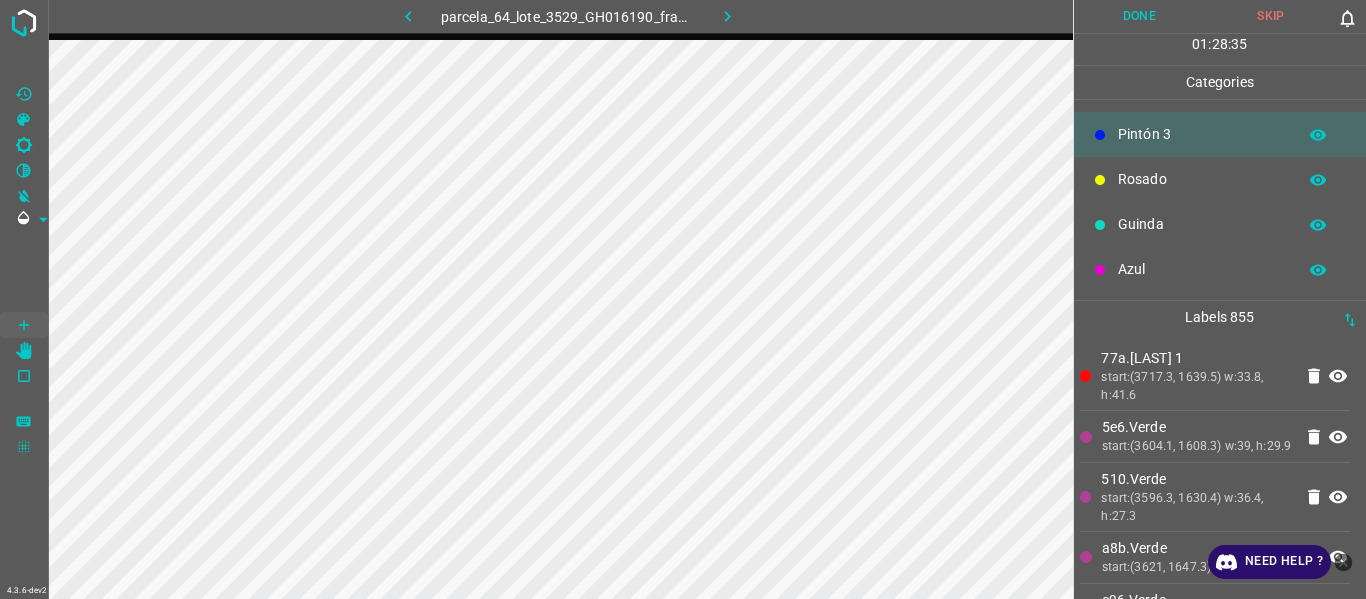 click on "Done" at bounding box center (1140, 16) 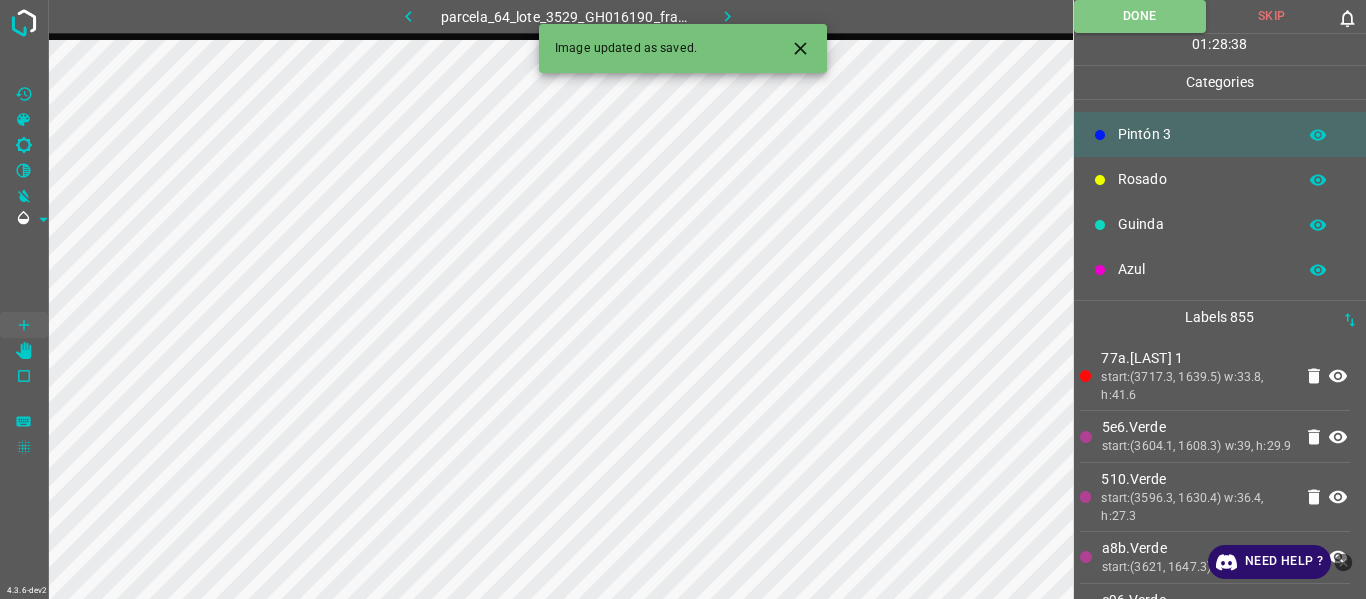 click 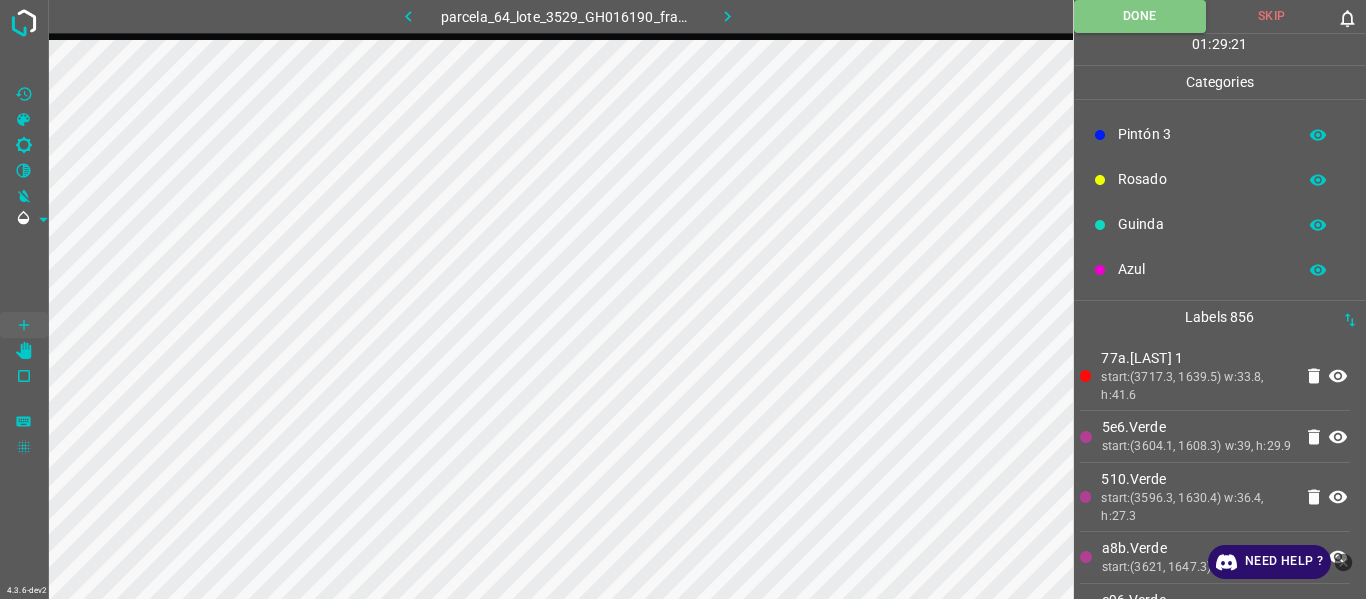 click 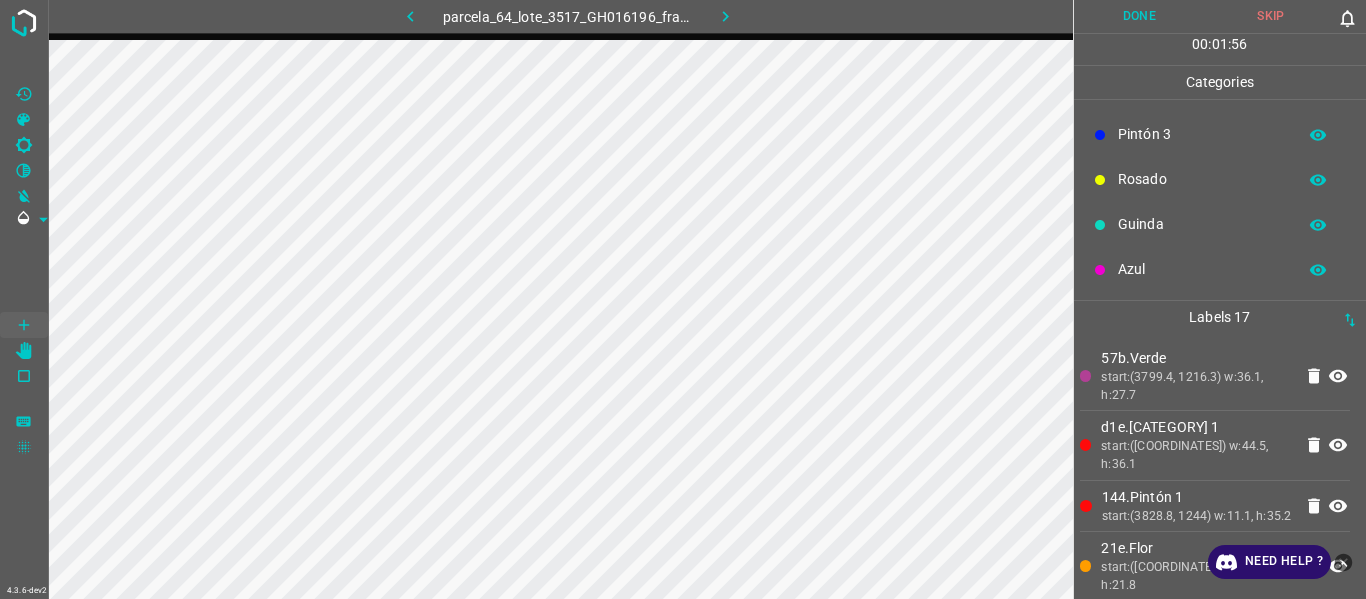 click on "start:(3799.4, 1216.3)
w:36.1, h:27.7" at bounding box center [1196, 386] 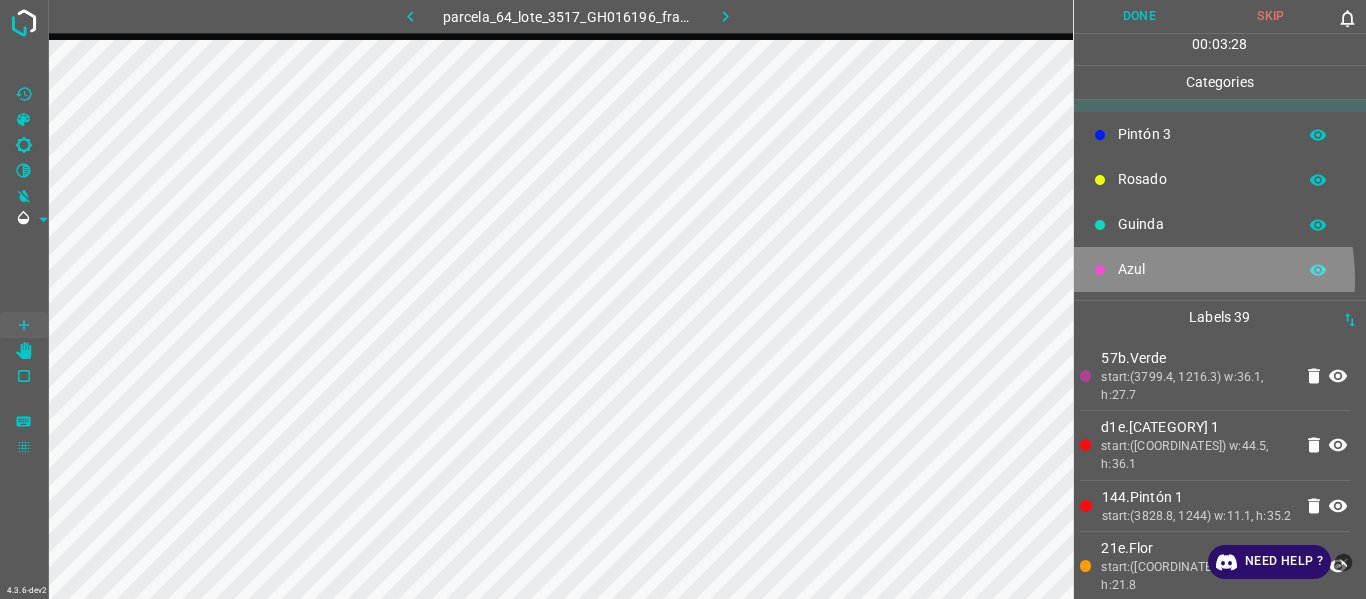 drag, startPoint x: 1133, startPoint y: 279, endPoint x: 1107, endPoint y: 291, distance: 28.635643 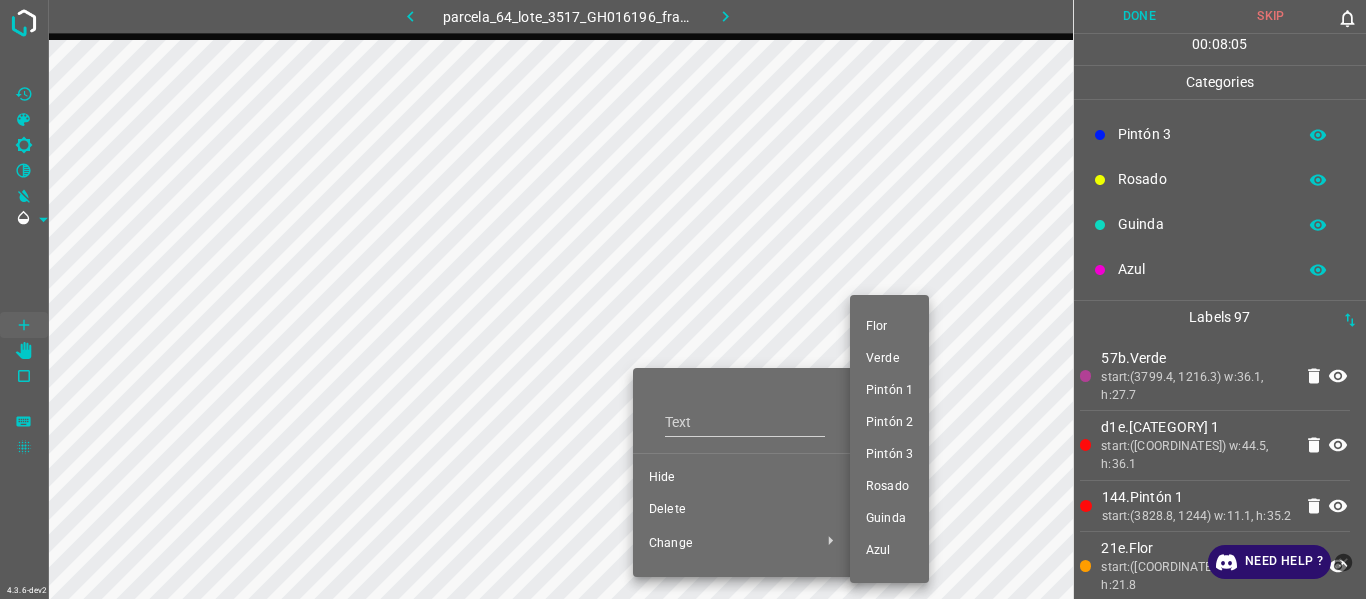 drag, startPoint x: 895, startPoint y: 353, endPoint x: 565, endPoint y: 399, distance: 333.19064 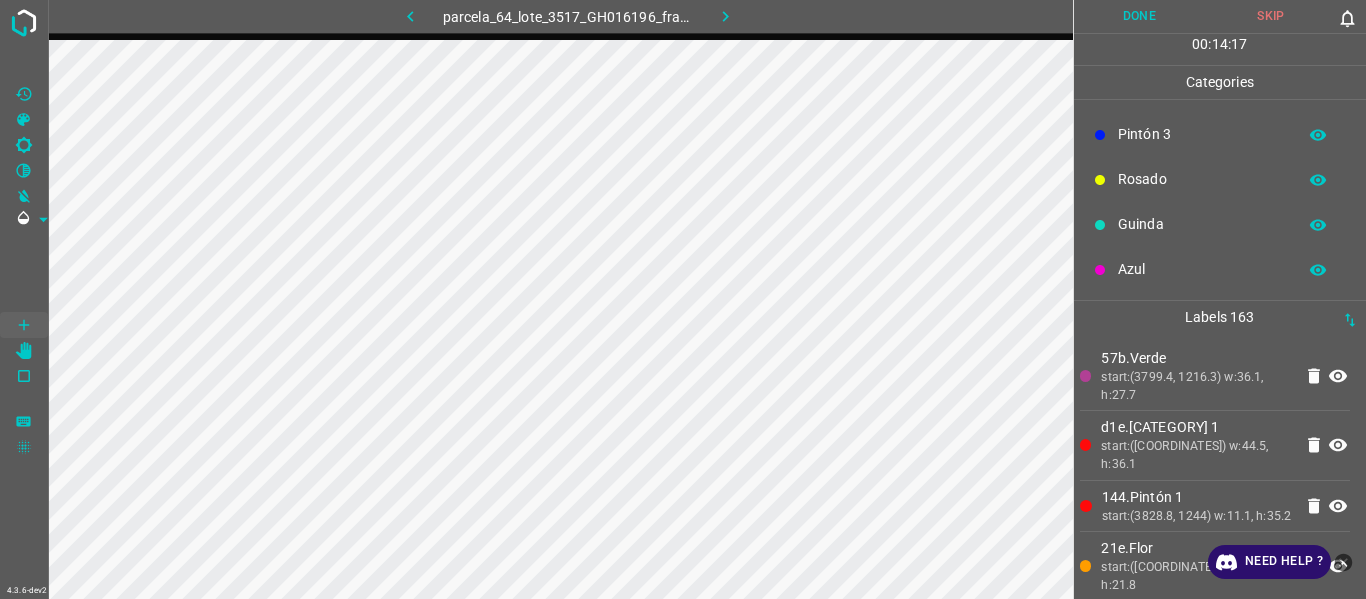 click on "d1e.Pintón 1
start:([COORDINATES])
w:44.5, h:36.1" at bounding box center (1215, 445) 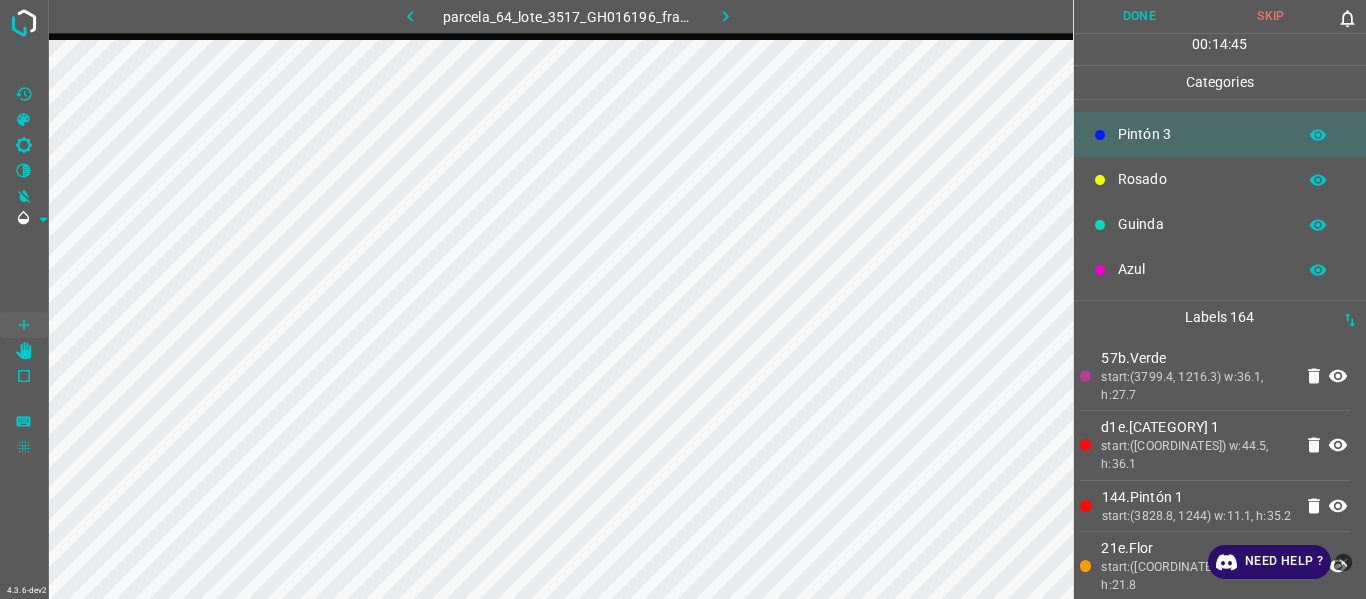 click on "start:([COORDINATES])
w:44.5, h:36.1" at bounding box center (1196, 455) 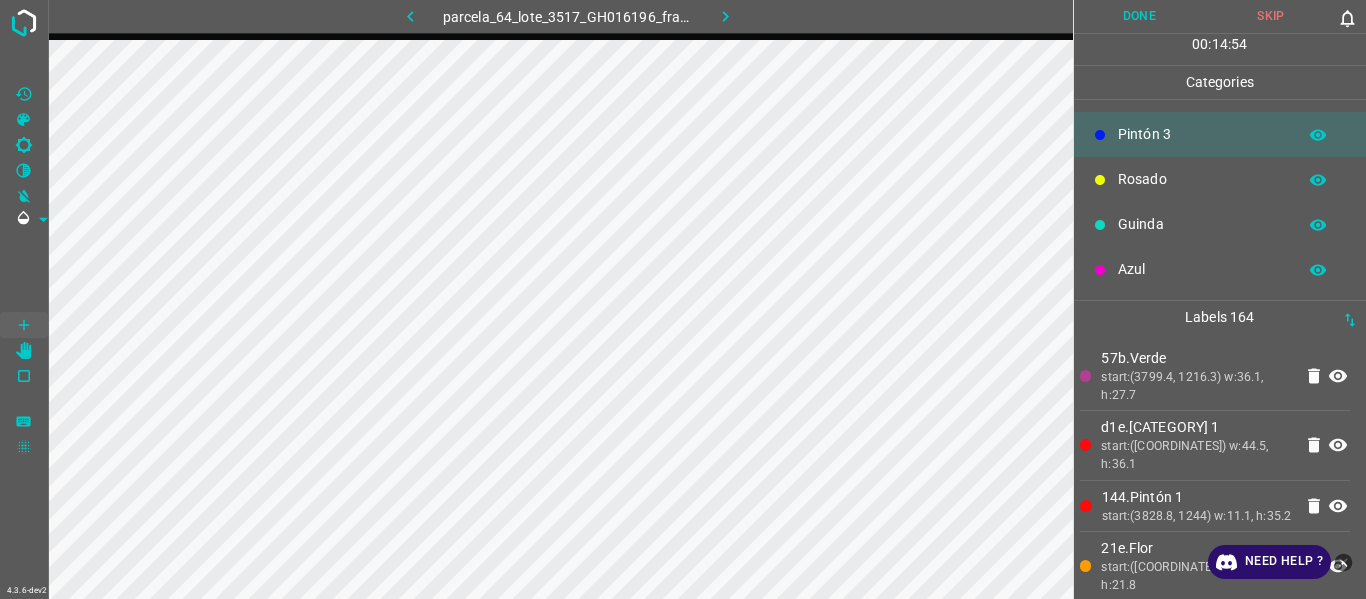 drag, startPoint x: 1180, startPoint y: 424, endPoint x: 1084, endPoint y: 424, distance: 96 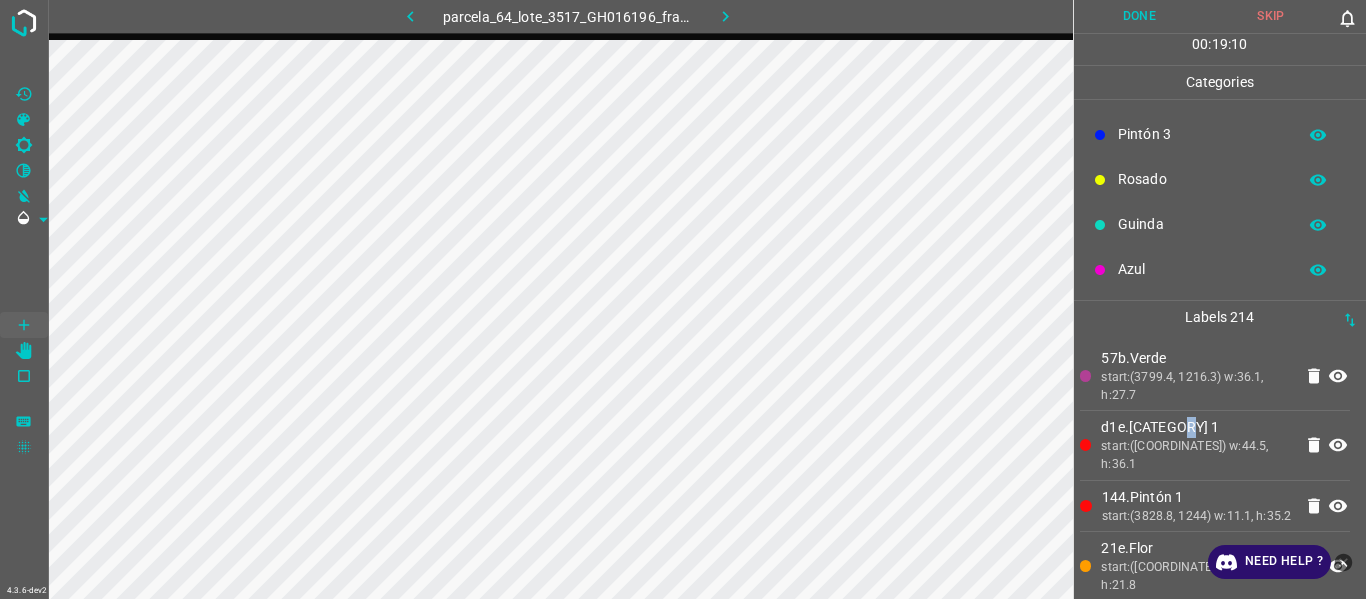 click on "d1e.[CATEGORY] 1" at bounding box center (1196, 427) 